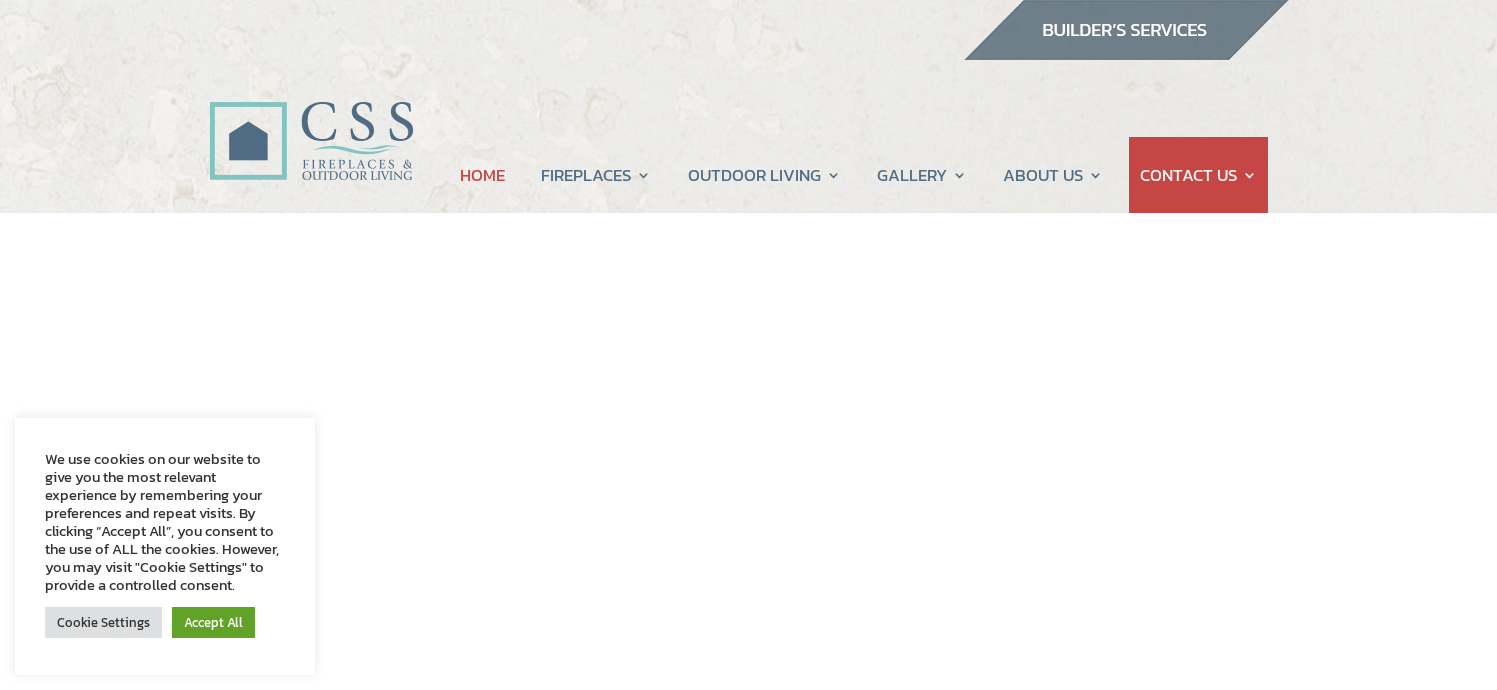 scroll, scrollTop: 0, scrollLeft: 0, axis: both 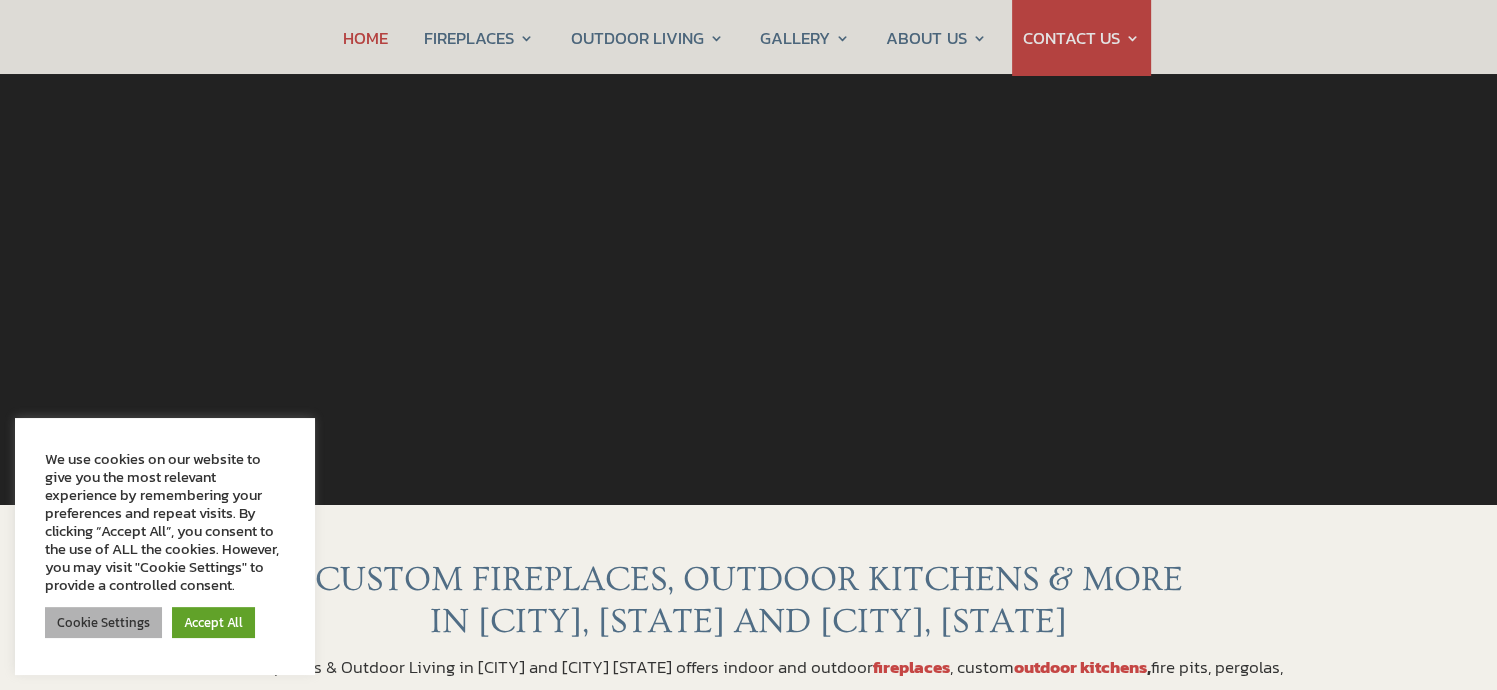 click on "Cookie Settings" at bounding box center (103, 622) 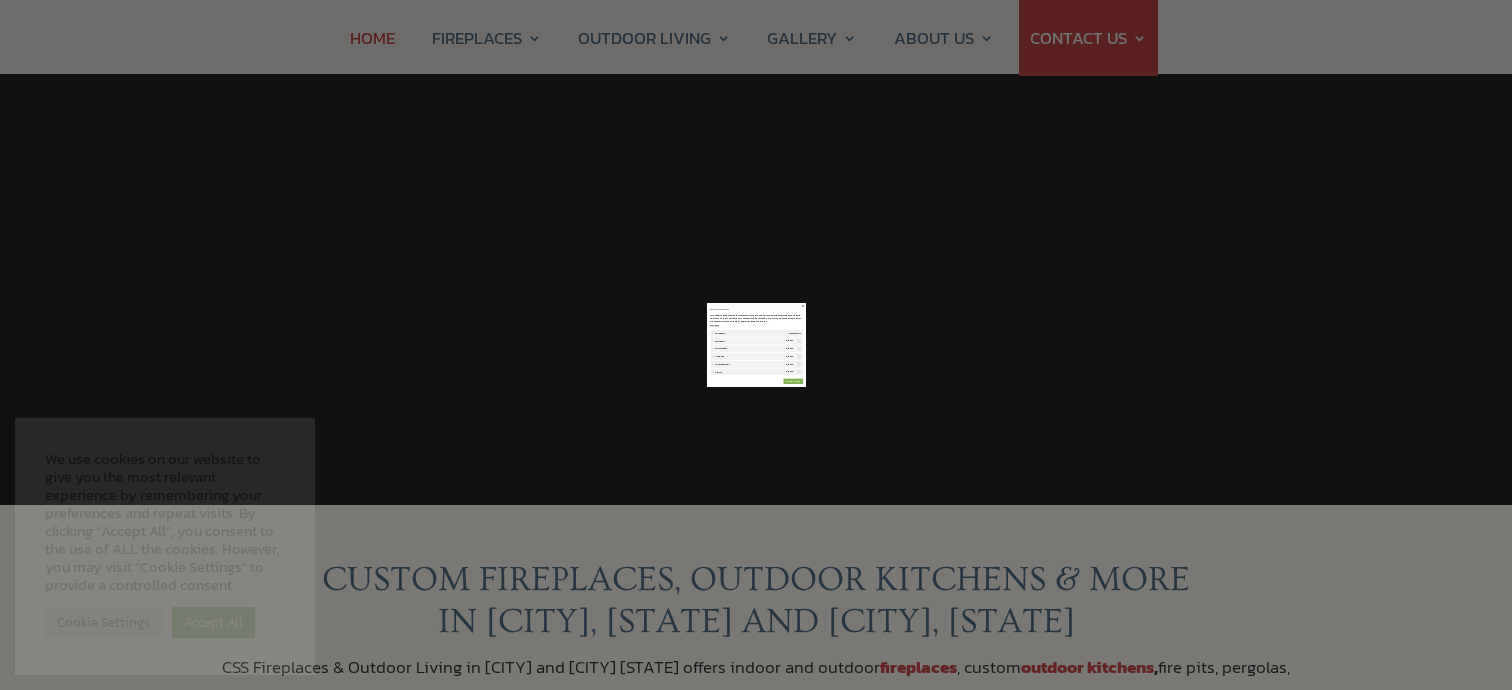 click on "SAVE & ACCEPT" at bounding box center (994, 580) 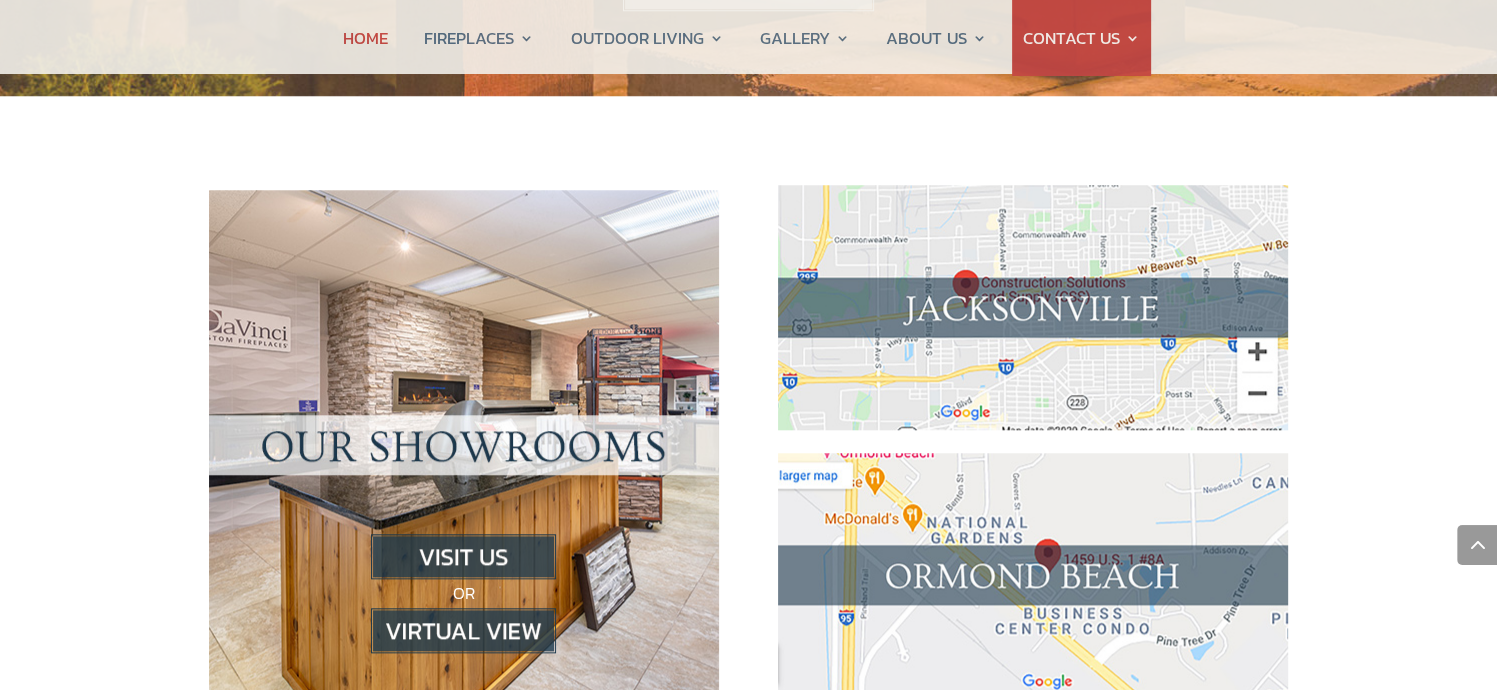 scroll, scrollTop: 1900, scrollLeft: 0, axis: vertical 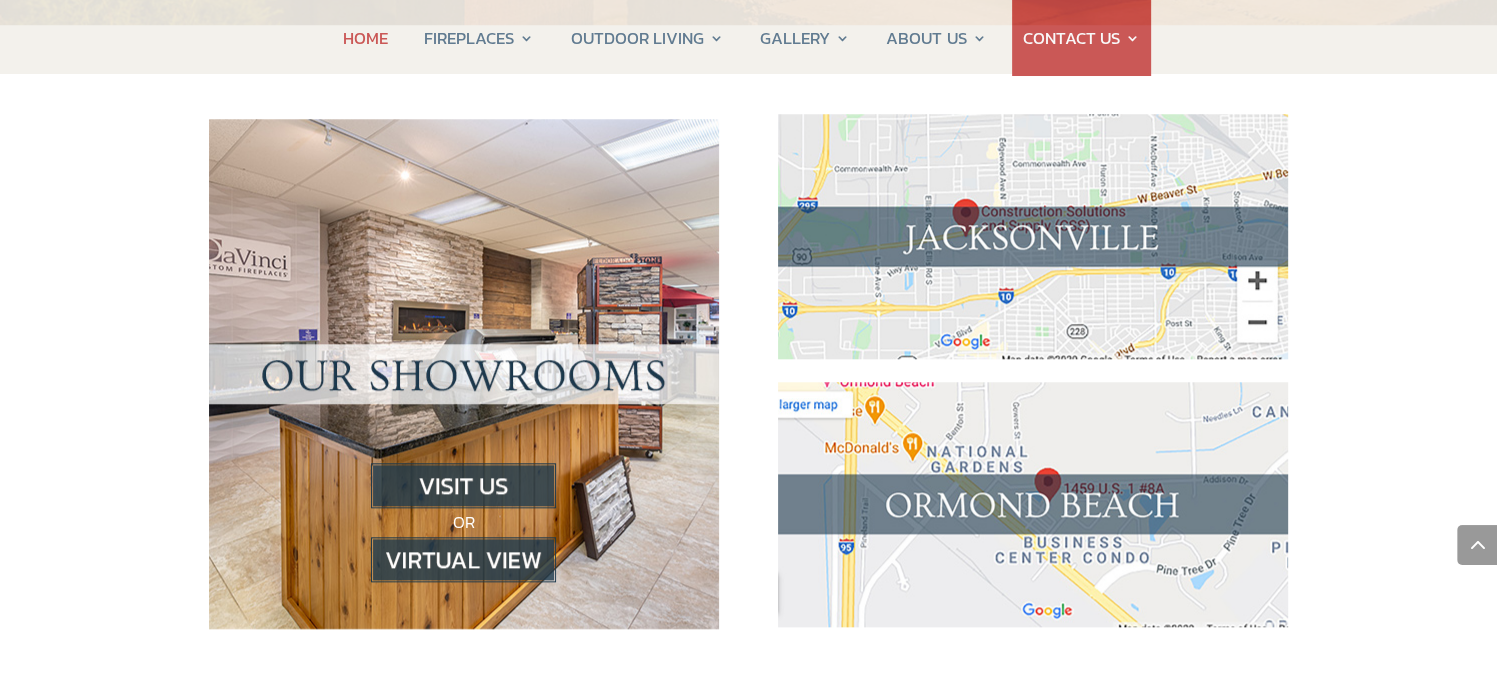 click at bounding box center [1033, 236] 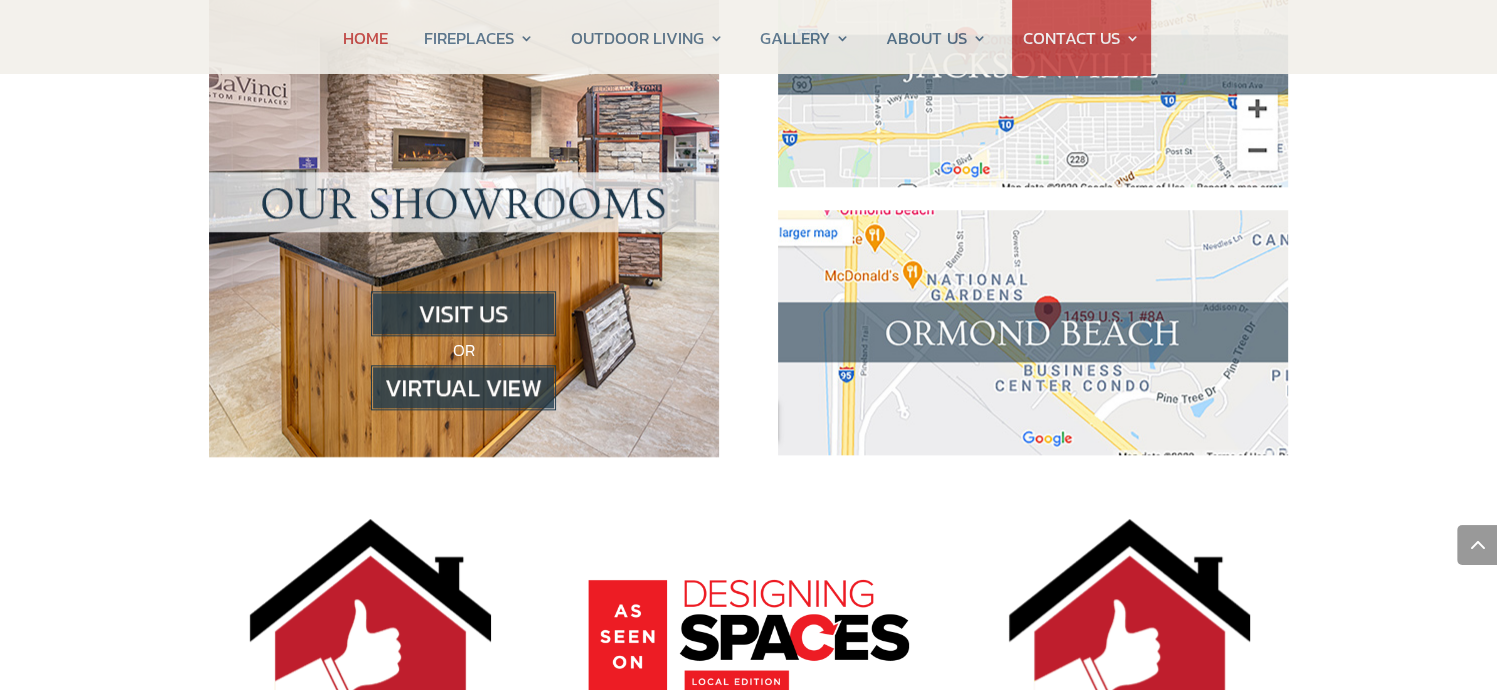 scroll, scrollTop: 2100, scrollLeft: 0, axis: vertical 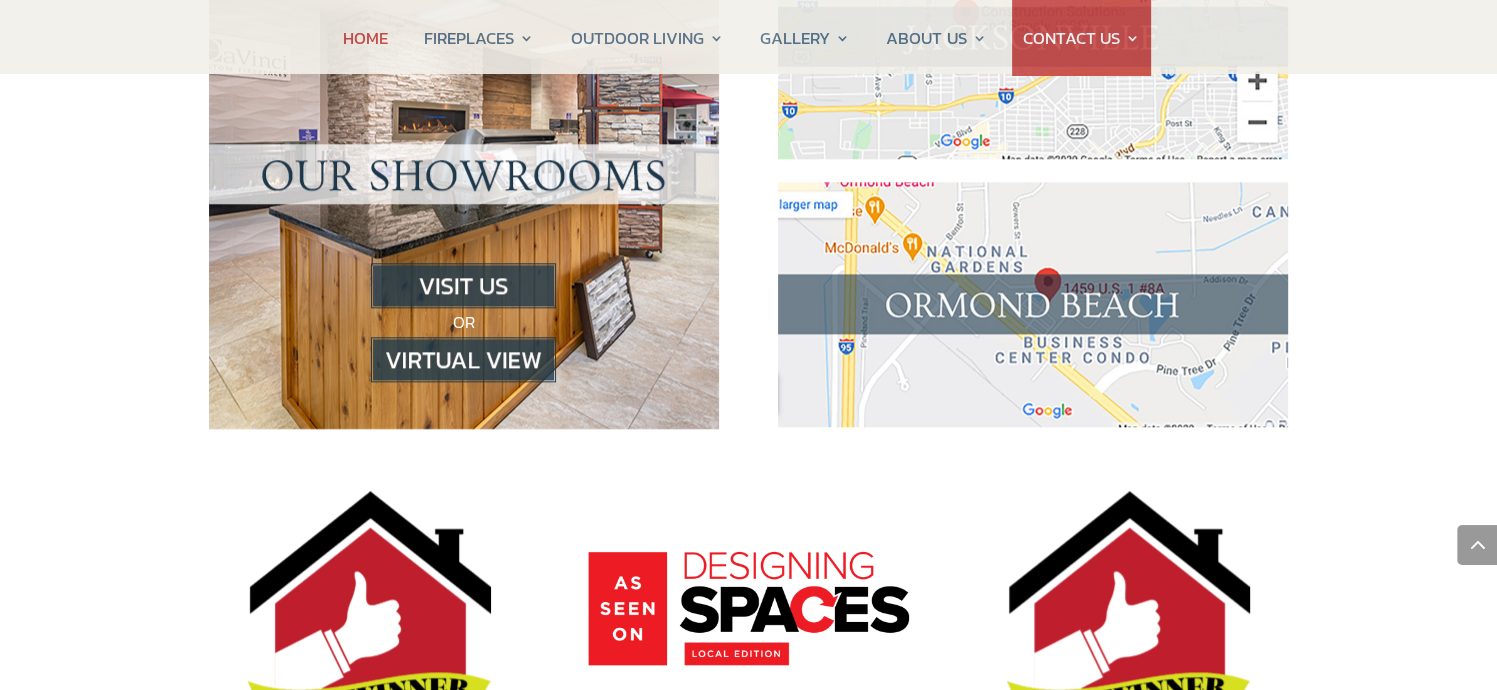 click 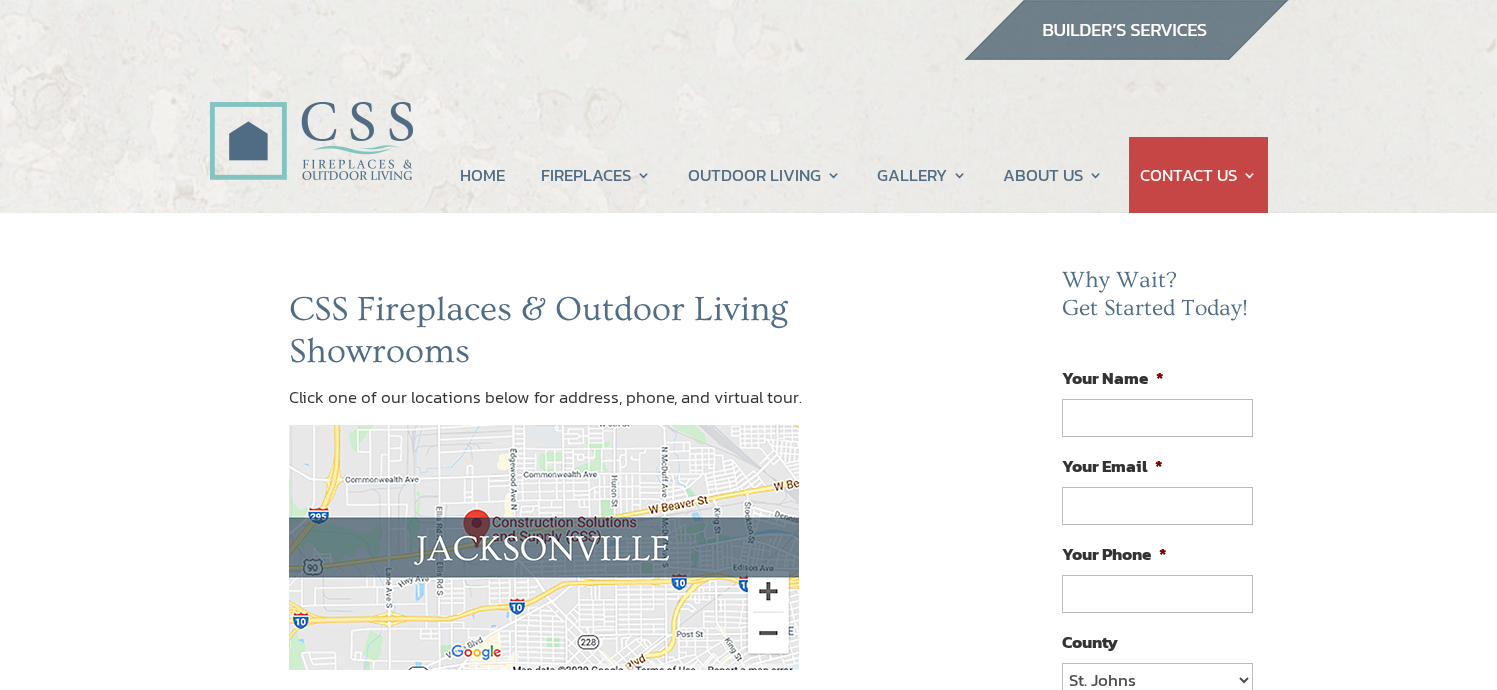 scroll, scrollTop: 0, scrollLeft: 0, axis: both 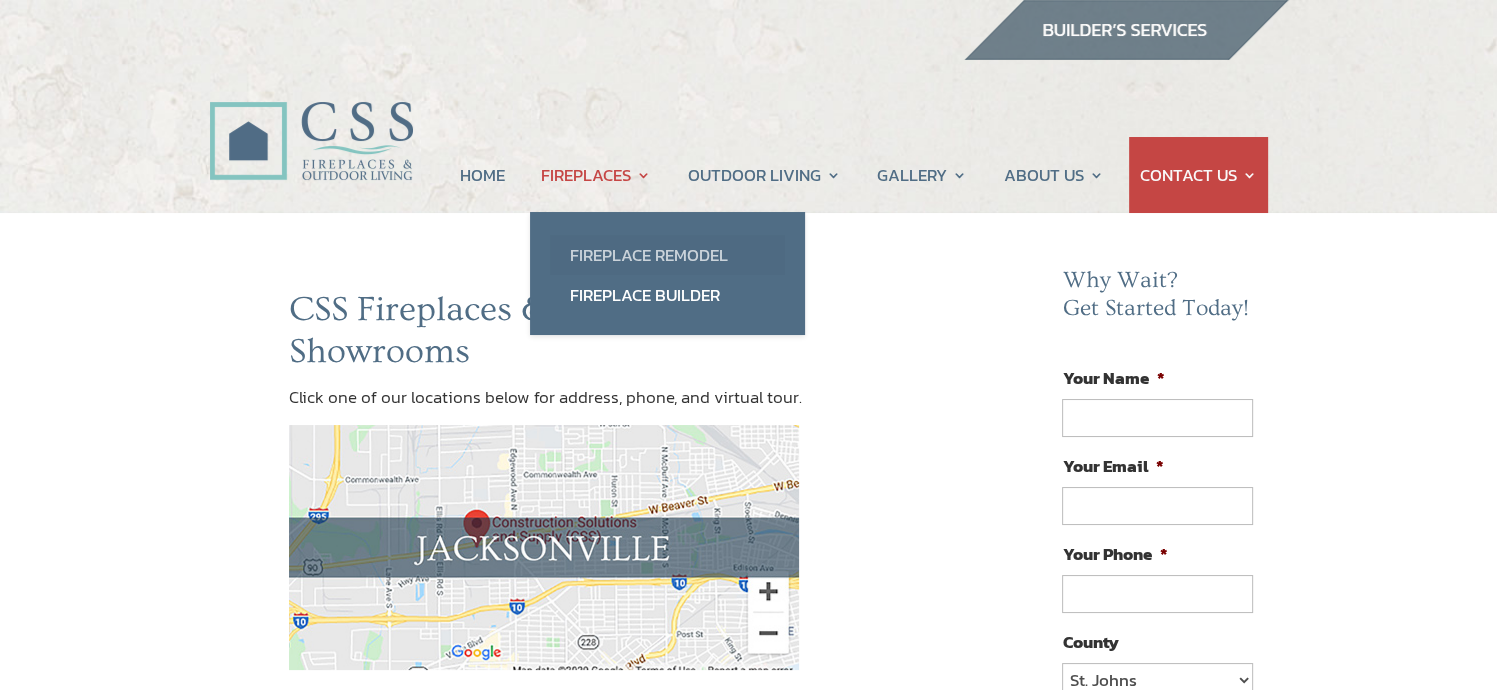 click on "Fireplace Remodel" at bounding box center [667, 255] 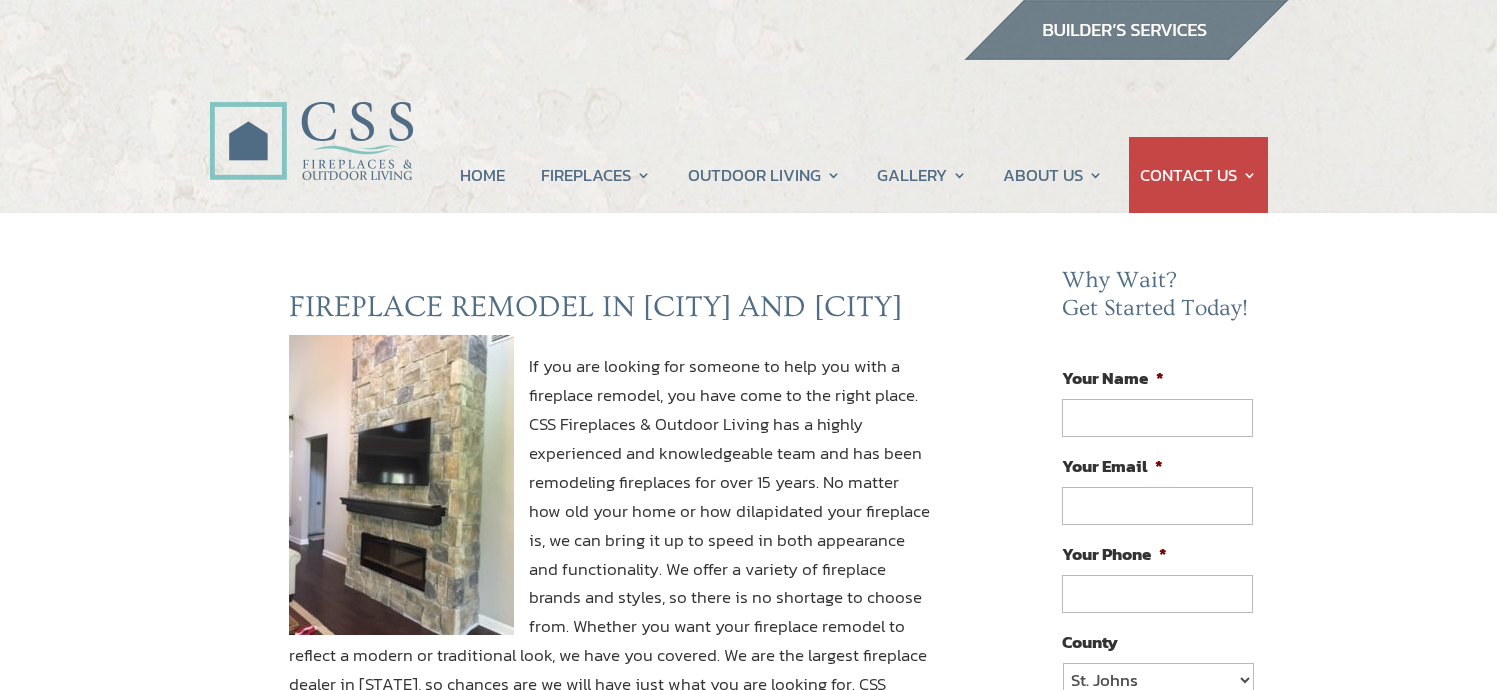 scroll, scrollTop: 0, scrollLeft: 0, axis: both 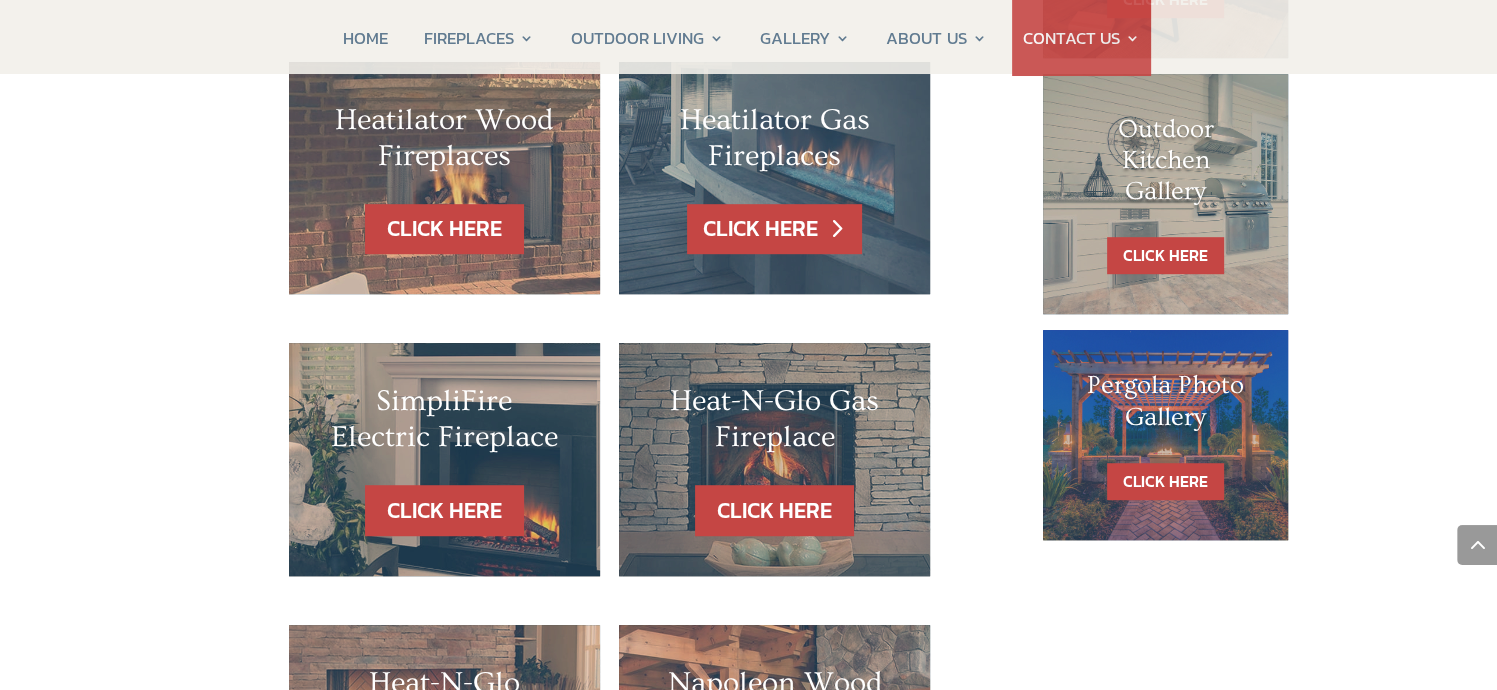 click on "CLICK HERE" at bounding box center (774, 229) 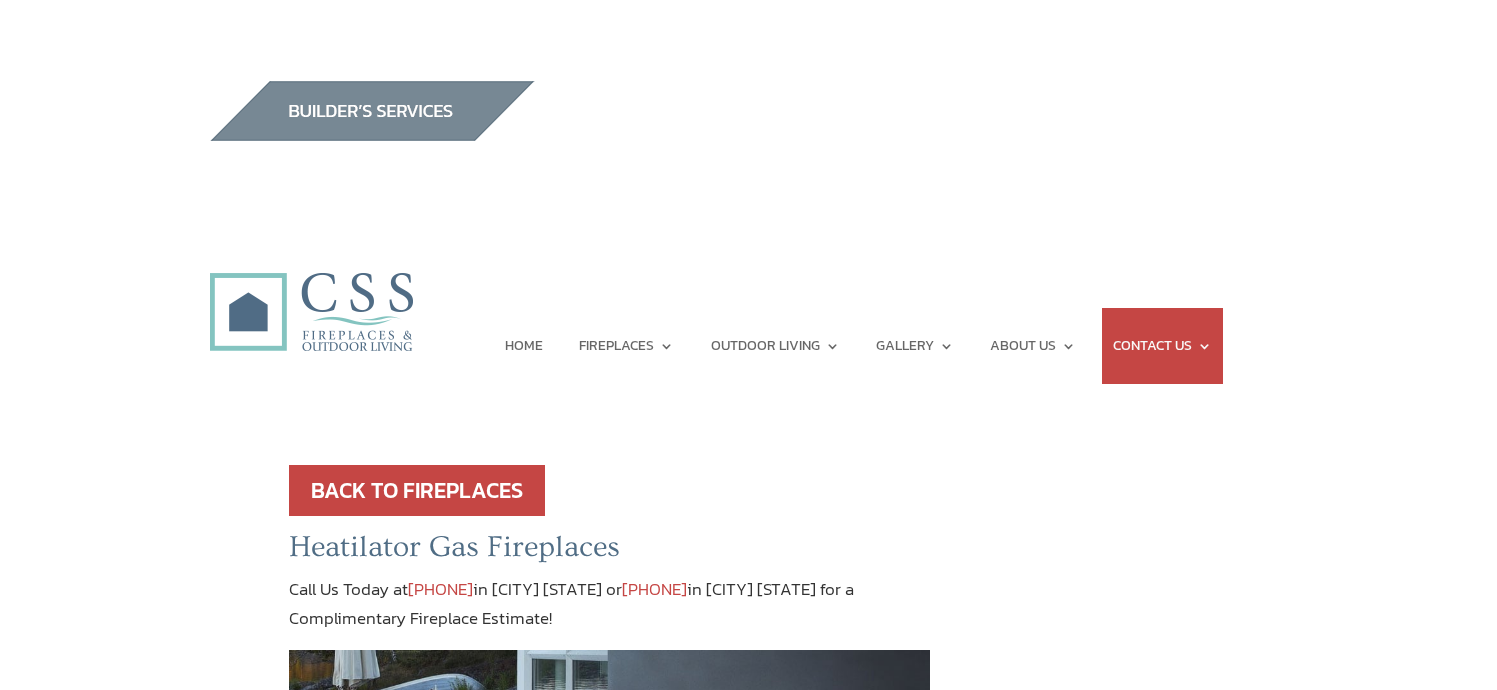 scroll, scrollTop: 0, scrollLeft: 0, axis: both 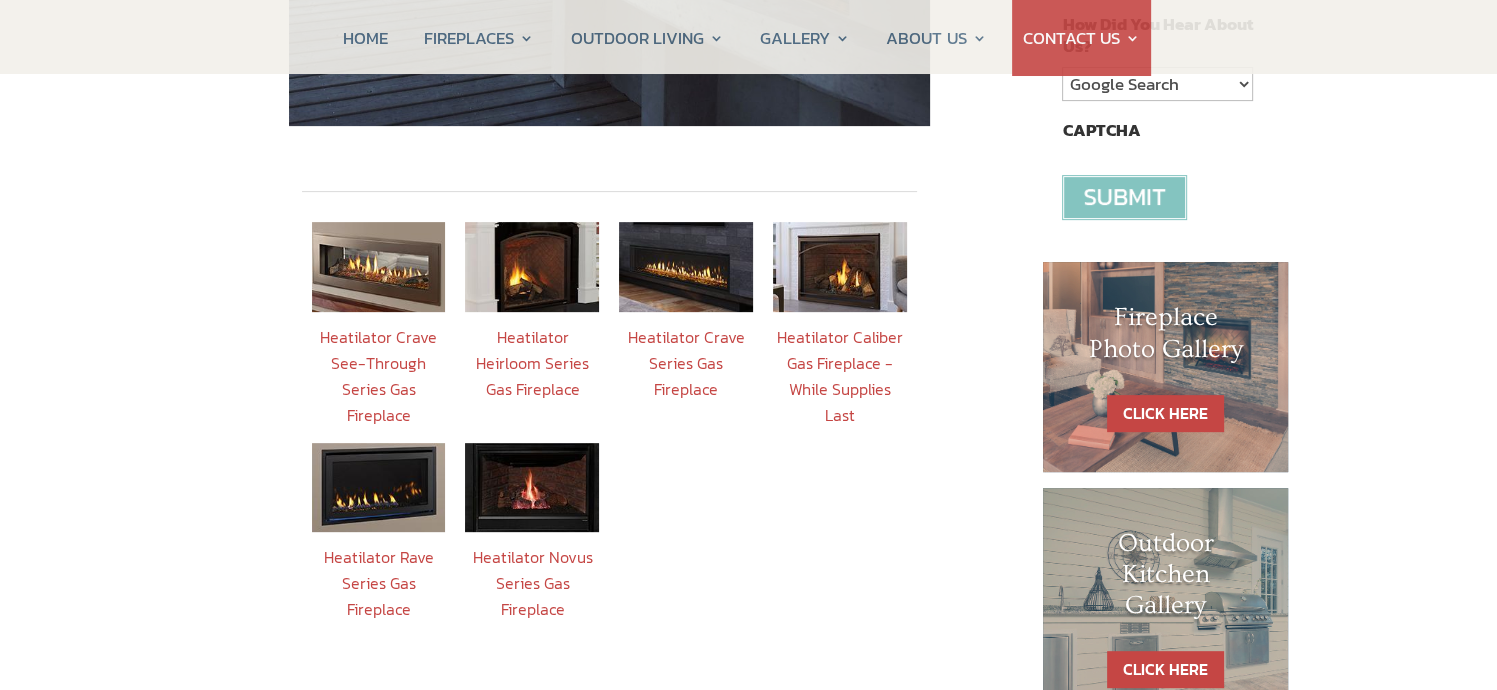 drag, startPoint x: 704, startPoint y: 581, endPoint x: 173, endPoint y: 366, distance: 572.8752 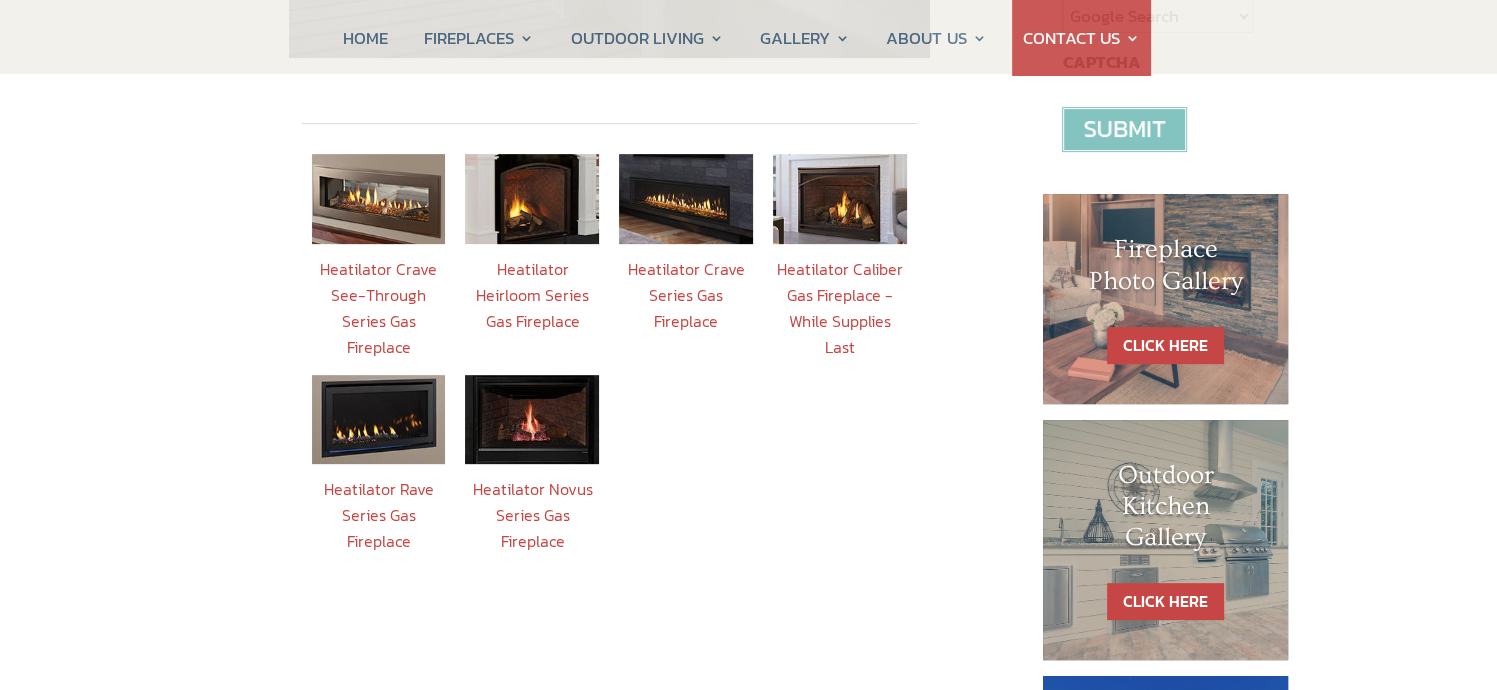 scroll, scrollTop: 800, scrollLeft: 0, axis: vertical 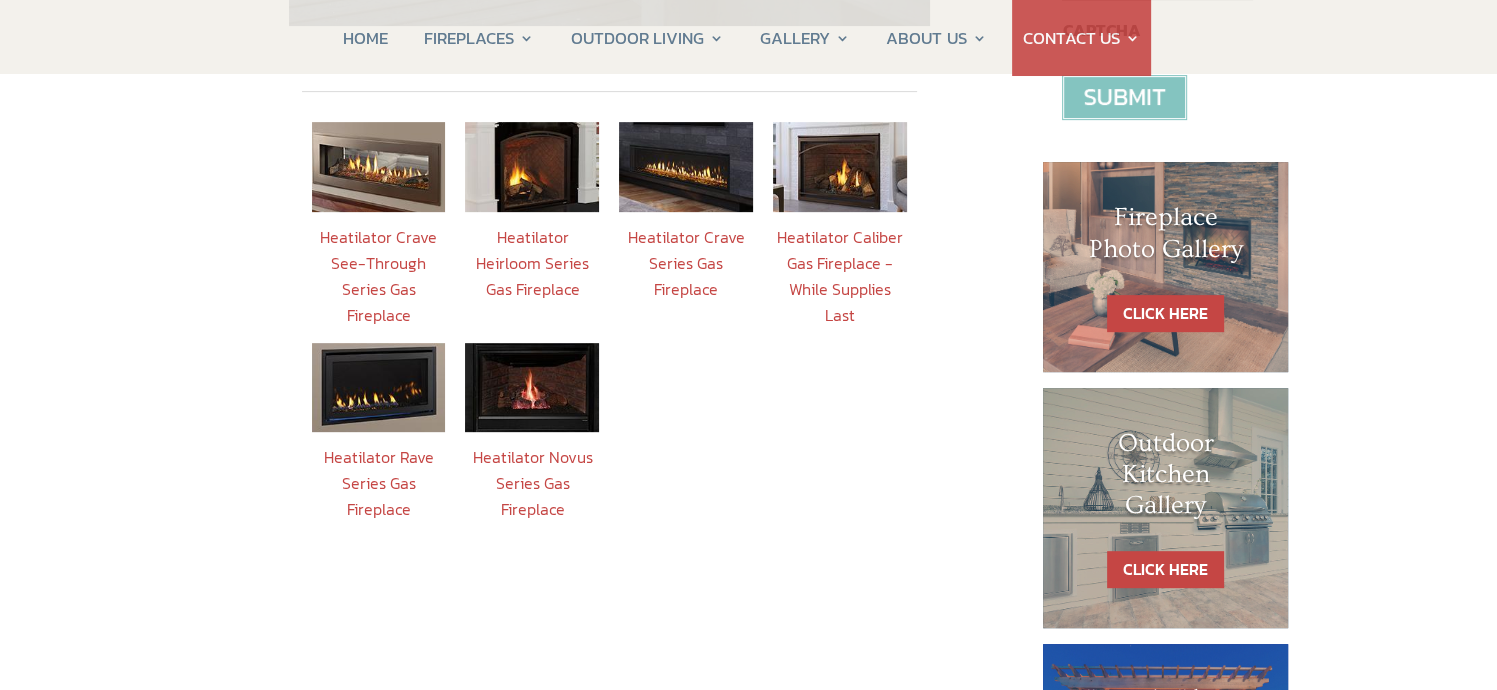 click at bounding box center [379, 387] 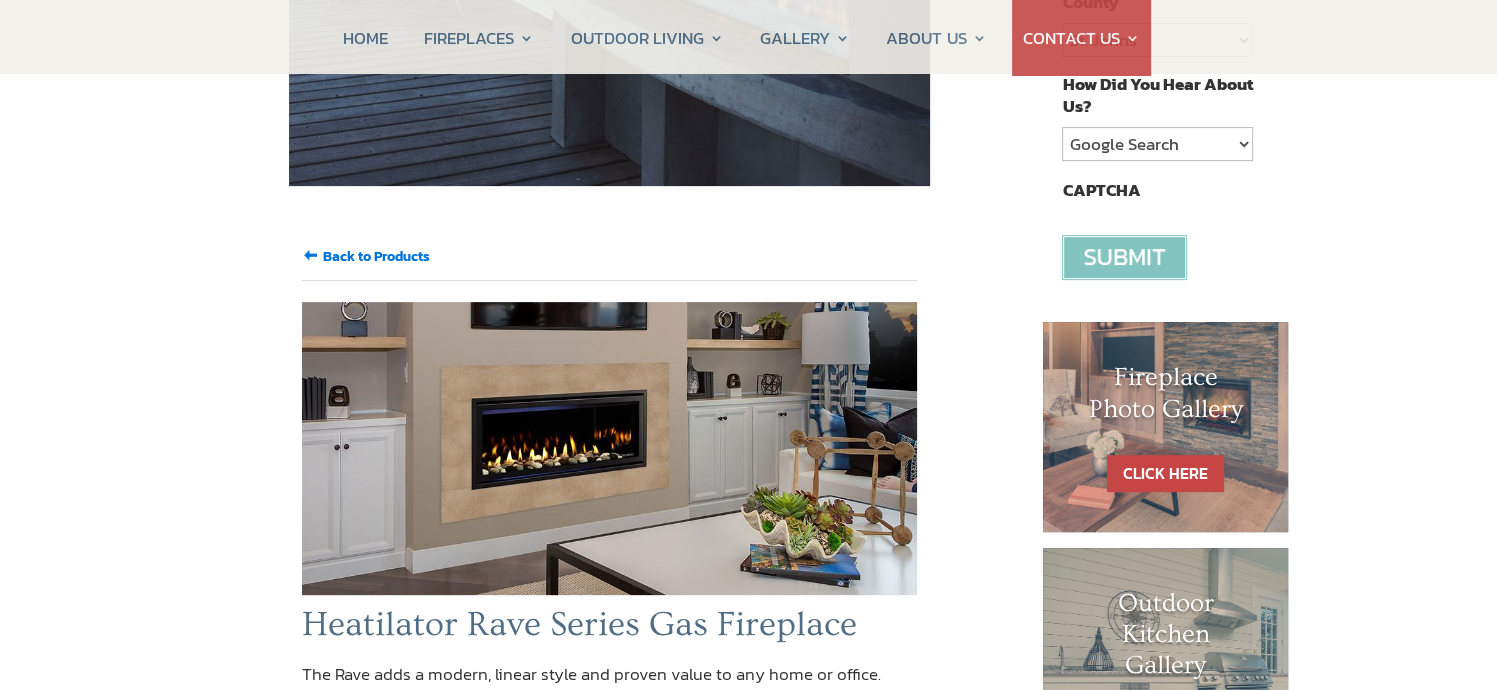 scroll, scrollTop: 700, scrollLeft: 0, axis: vertical 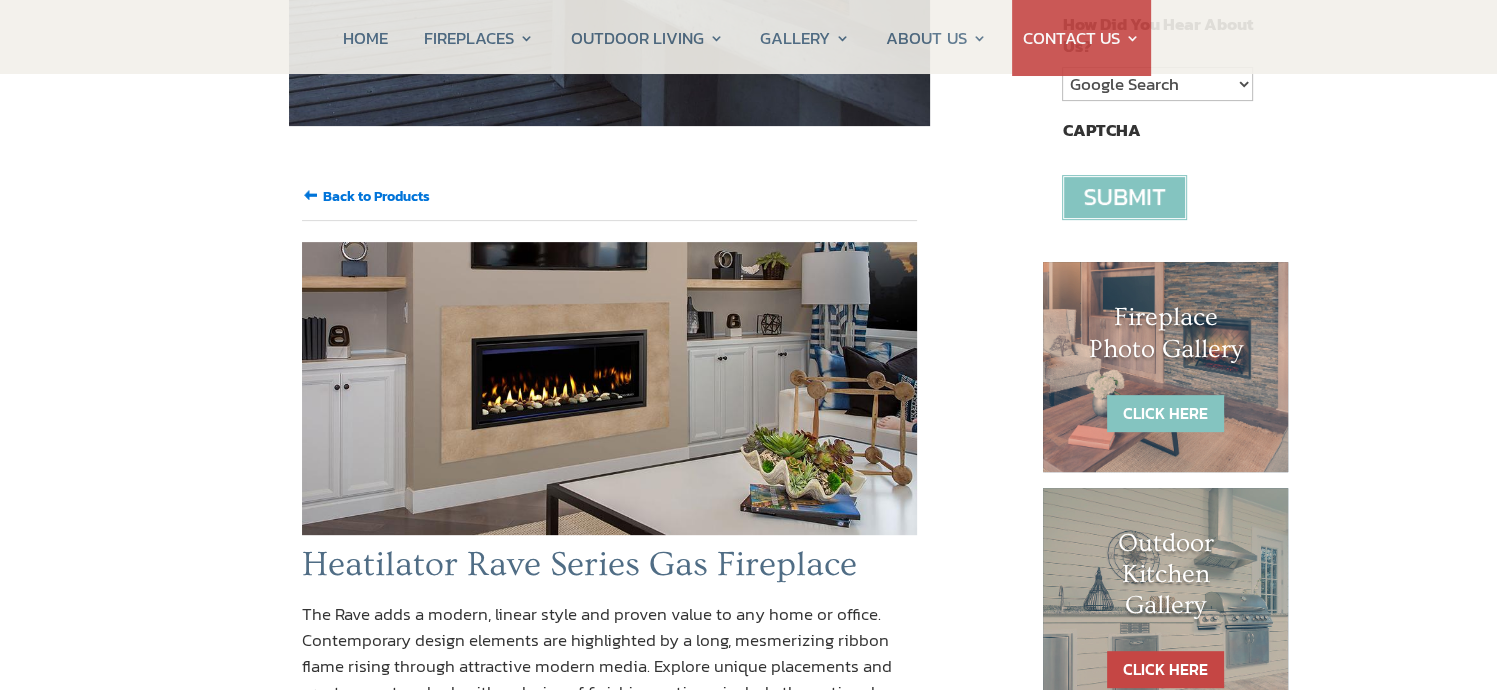 click on "CLICK HERE" at bounding box center (1165, 413) 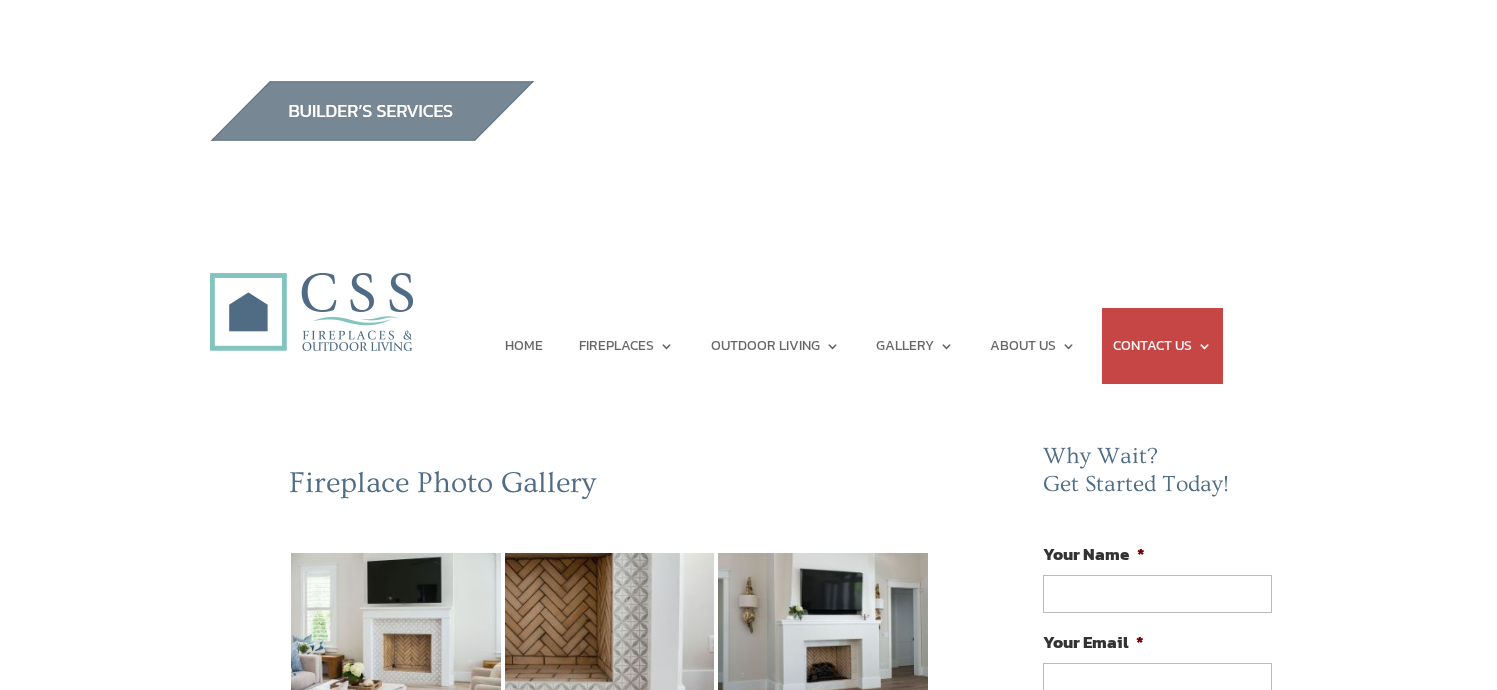 scroll, scrollTop: 0, scrollLeft: 0, axis: both 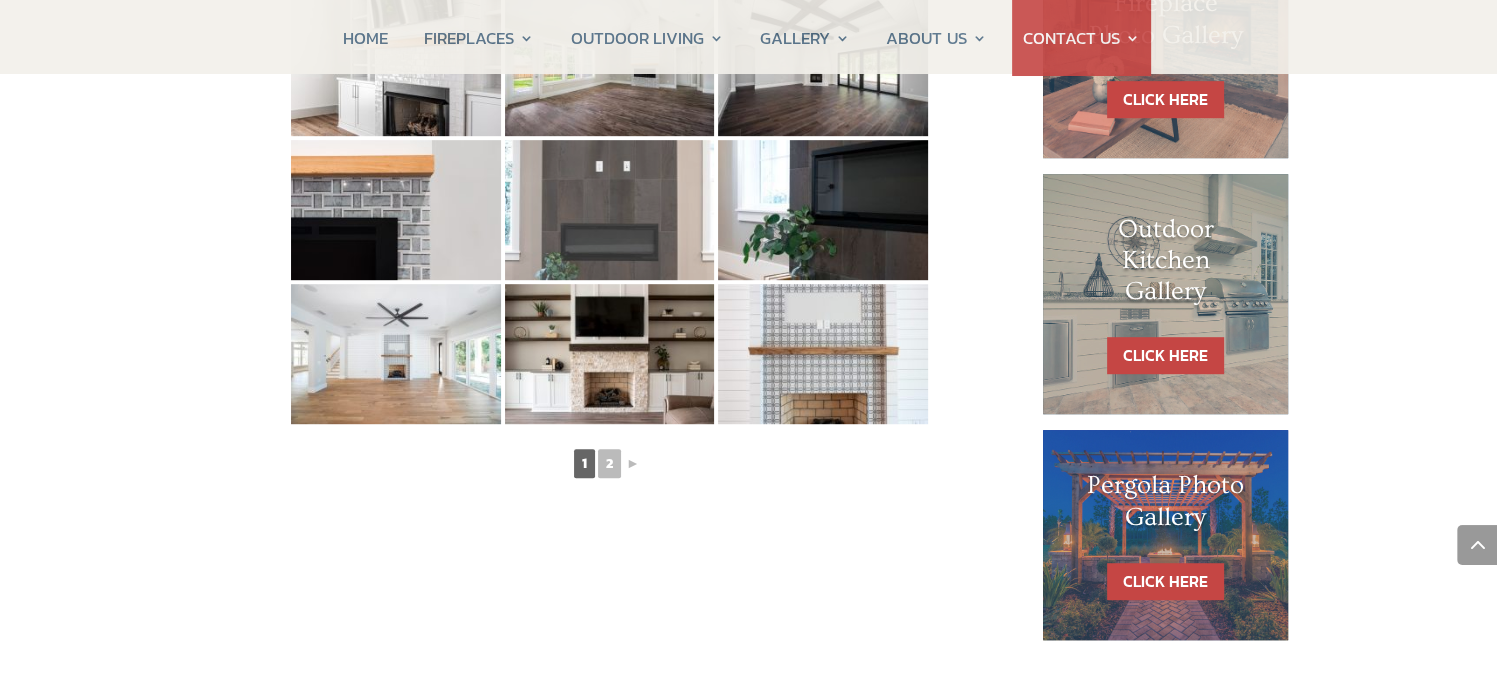 click at bounding box center [610, 210] 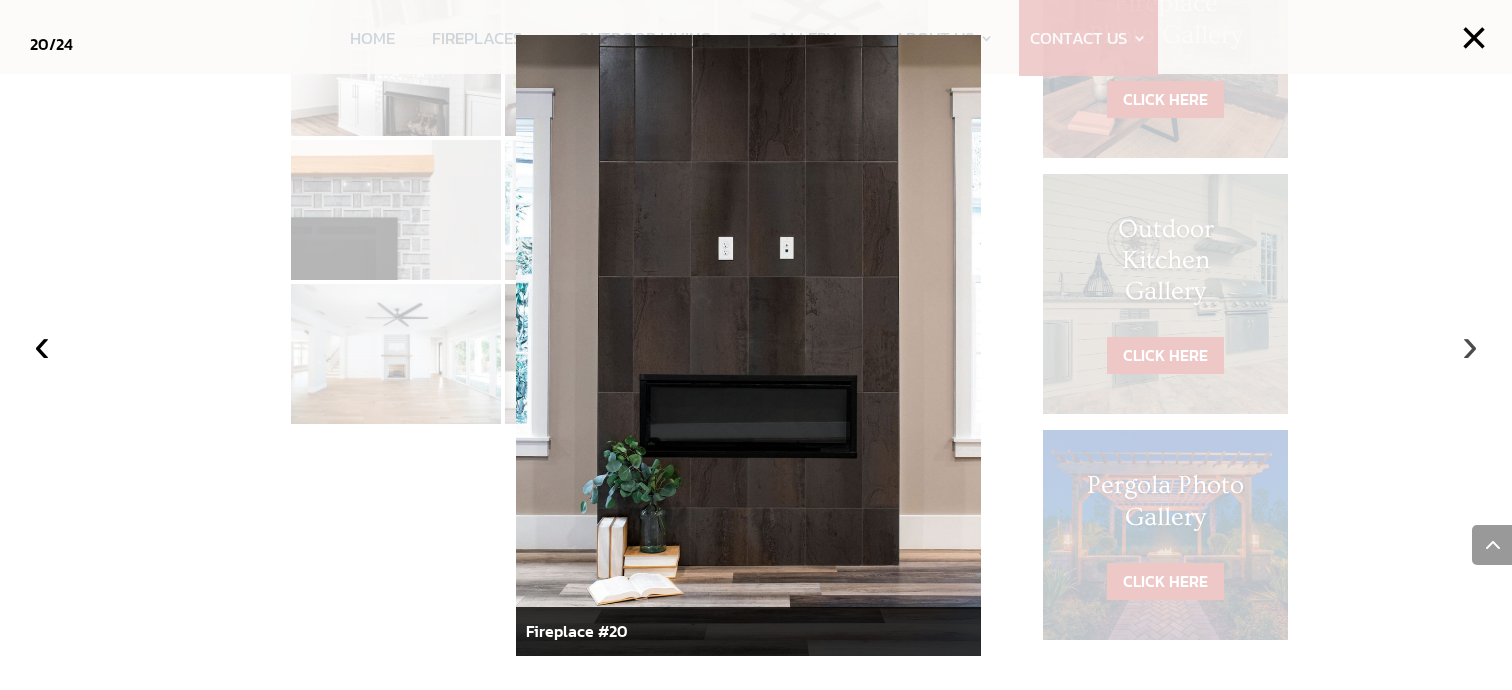 click on "›" at bounding box center (1470, 345) 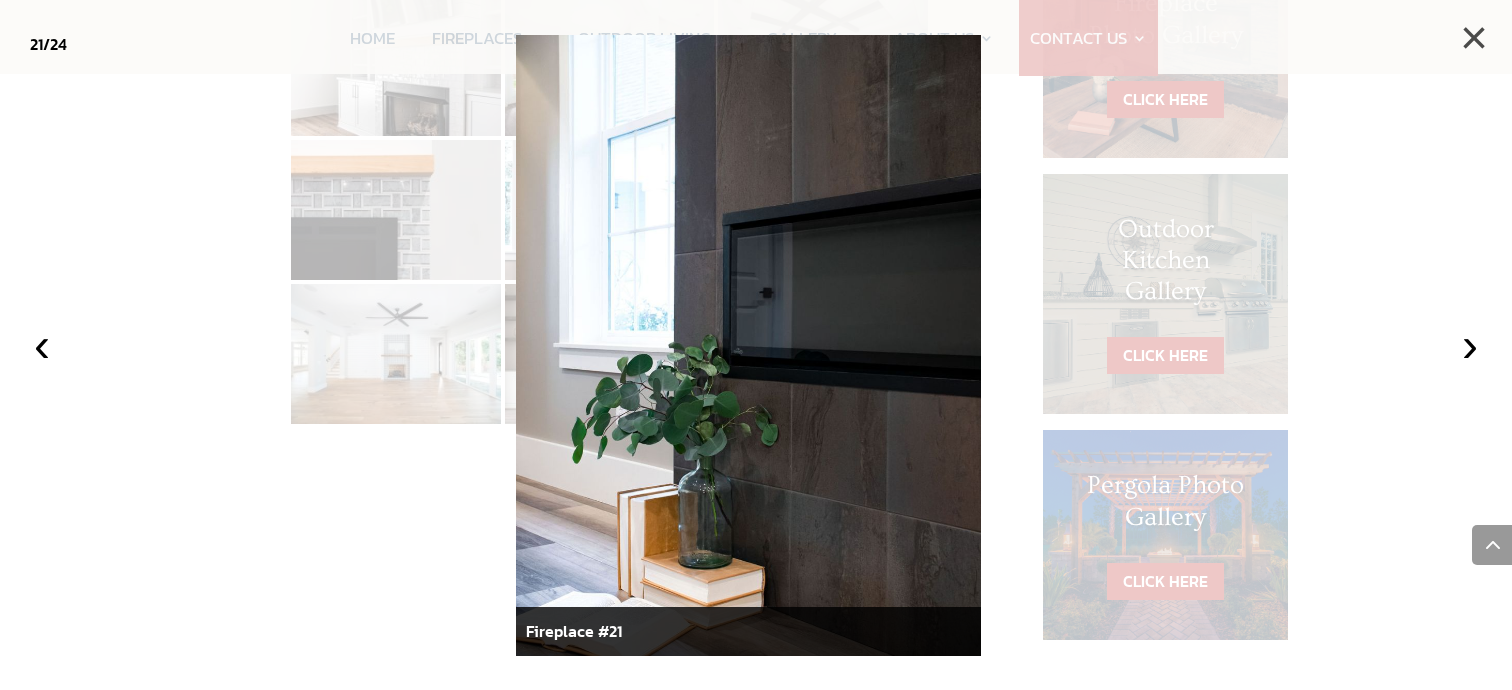 click on "×" at bounding box center [1474, 38] 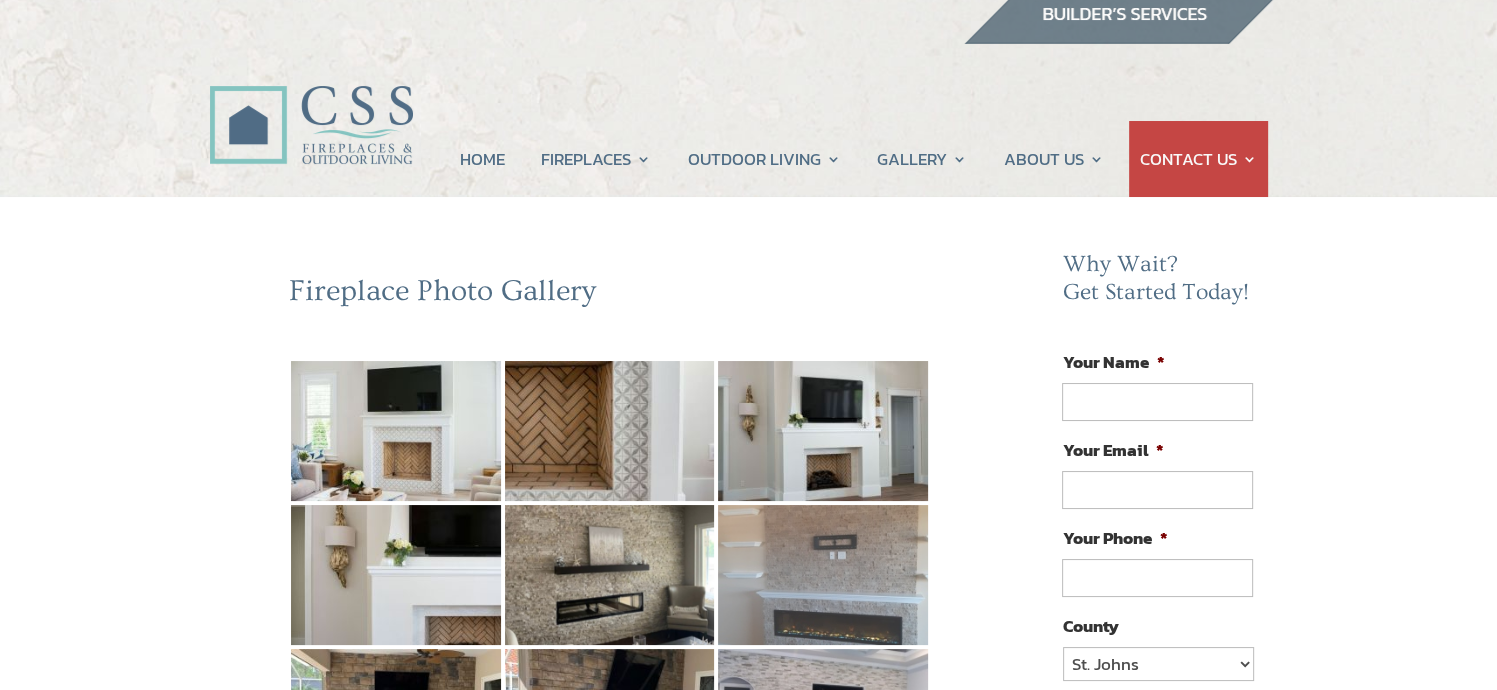 scroll, scrollTop: 0, scrollLeft: 0, axis: both 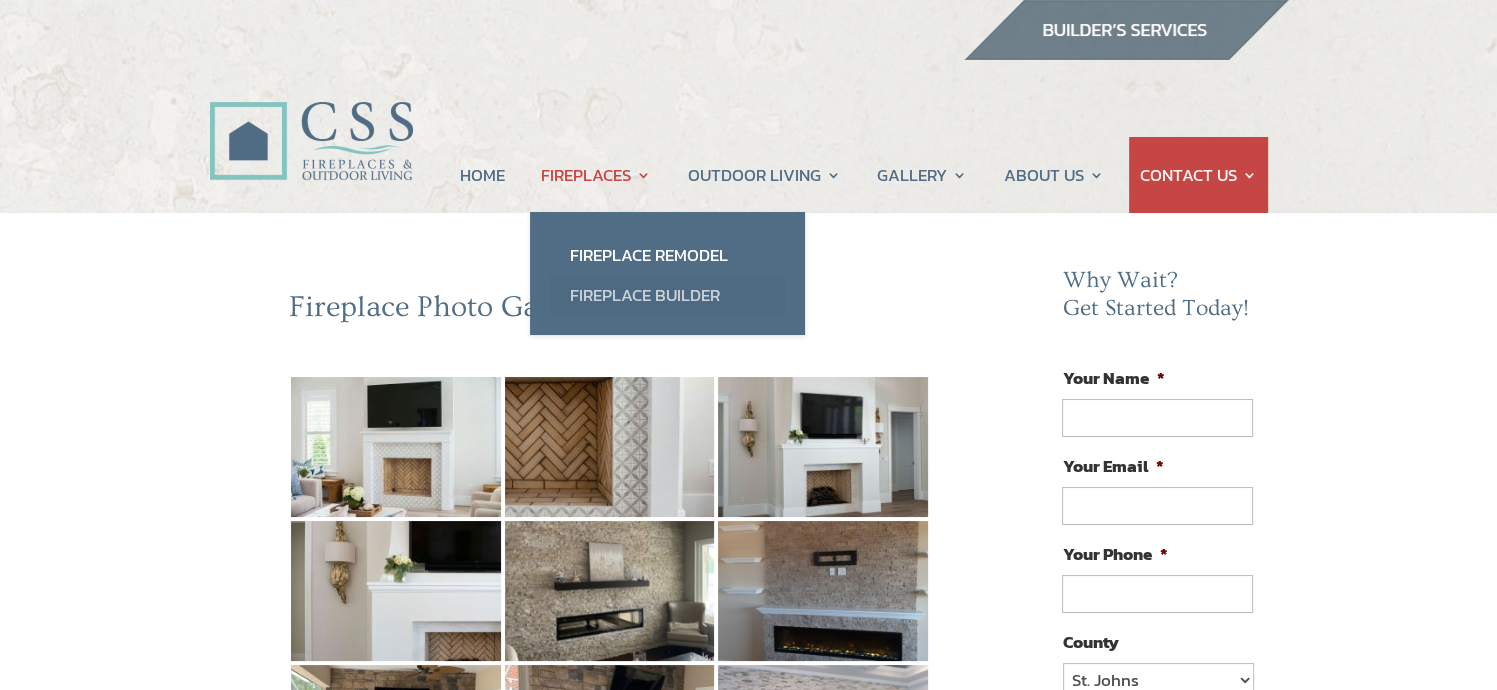click on "Fireplace Builder" at bounding box center [667, 295] 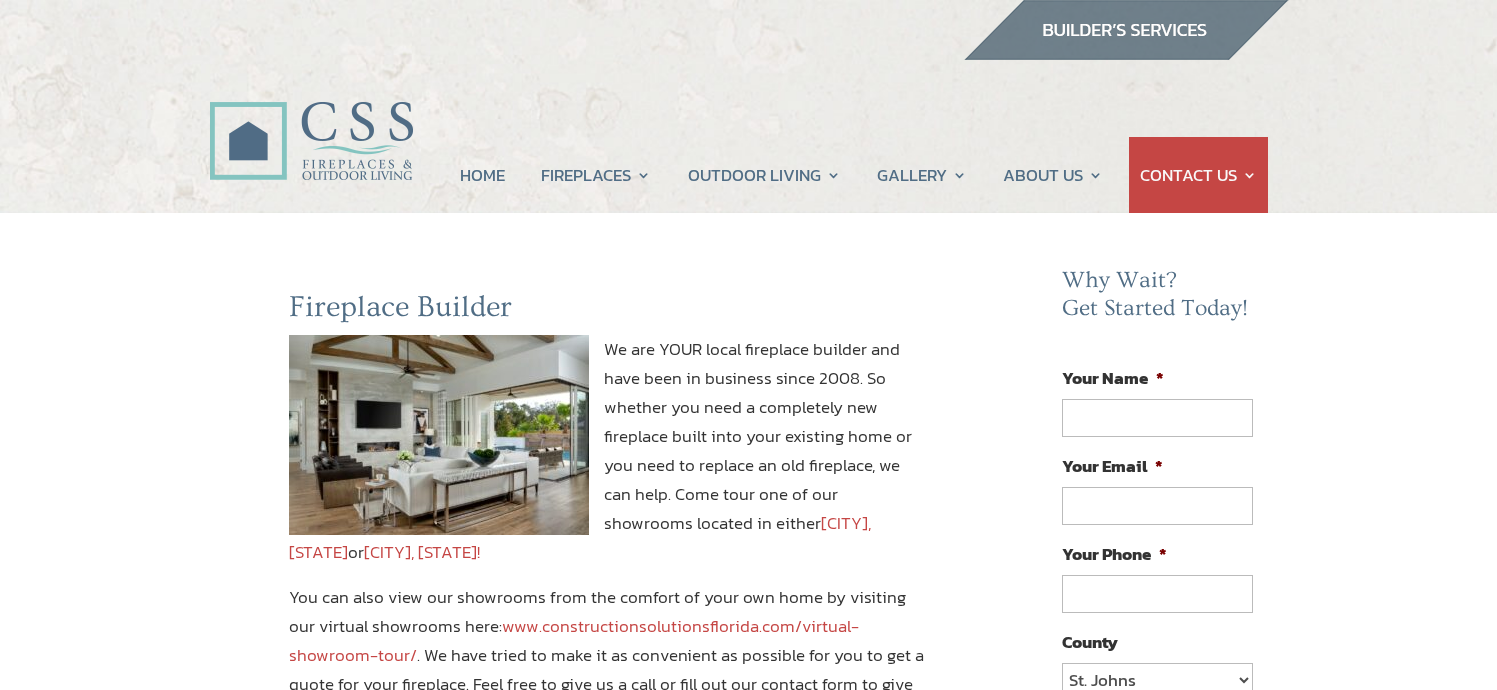 scroll, scrollTop: 0, scrollLeft: 0, axis: both 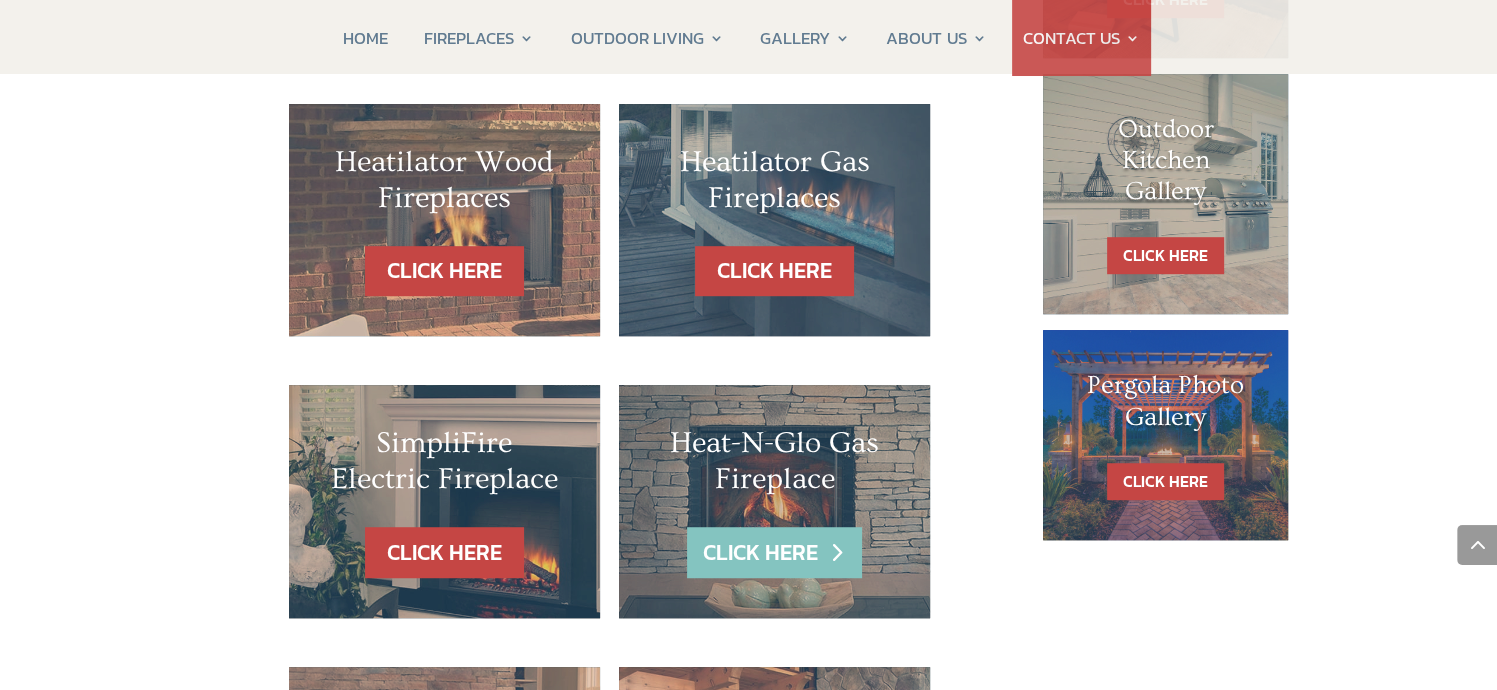 click on "CLICK HERE" at bounding box center [774, 552] 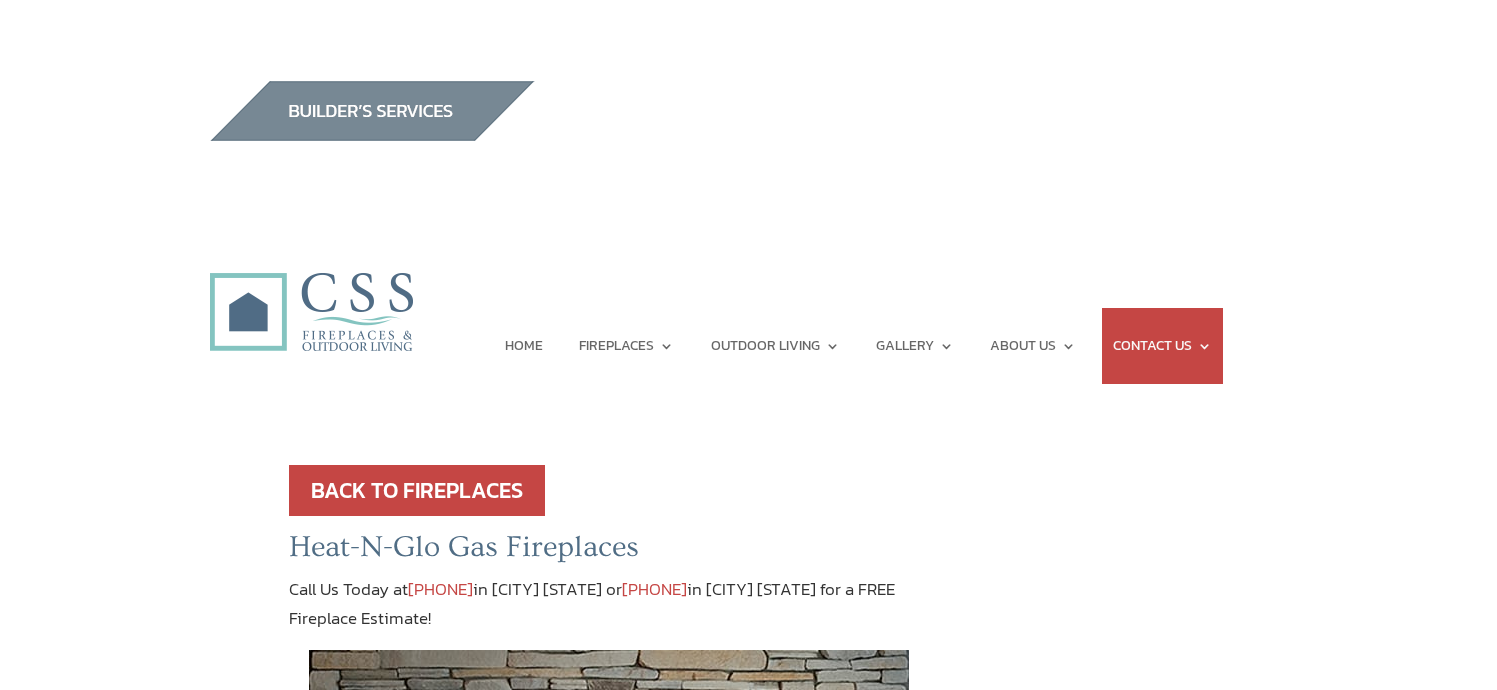scroll, scrollTop: 0, scrollLeft: 0, axis: both 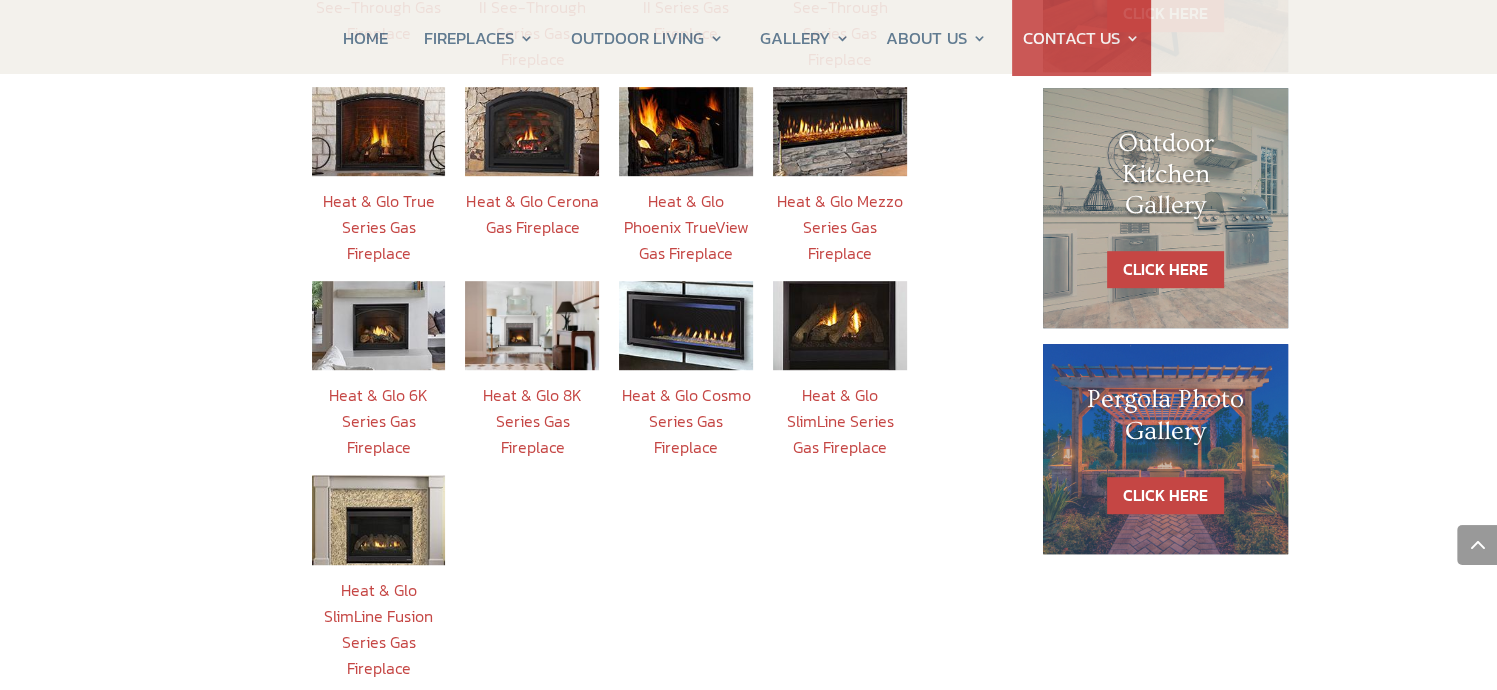 click on "Heat & Glo Cosmo Series Gas Fireplace" at bounding box center [686, 421] 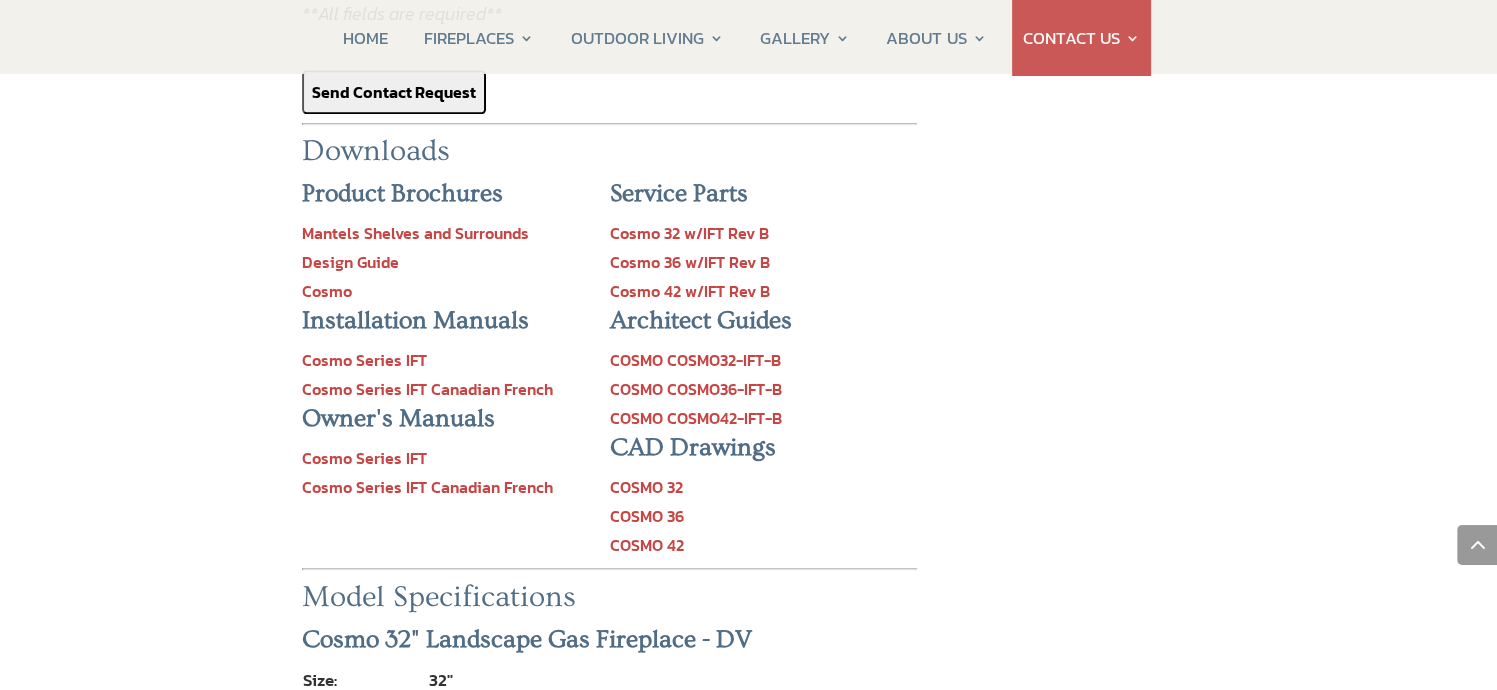 scroll, scrollTop: 2400, scrollLeft: 0, axis: vertical 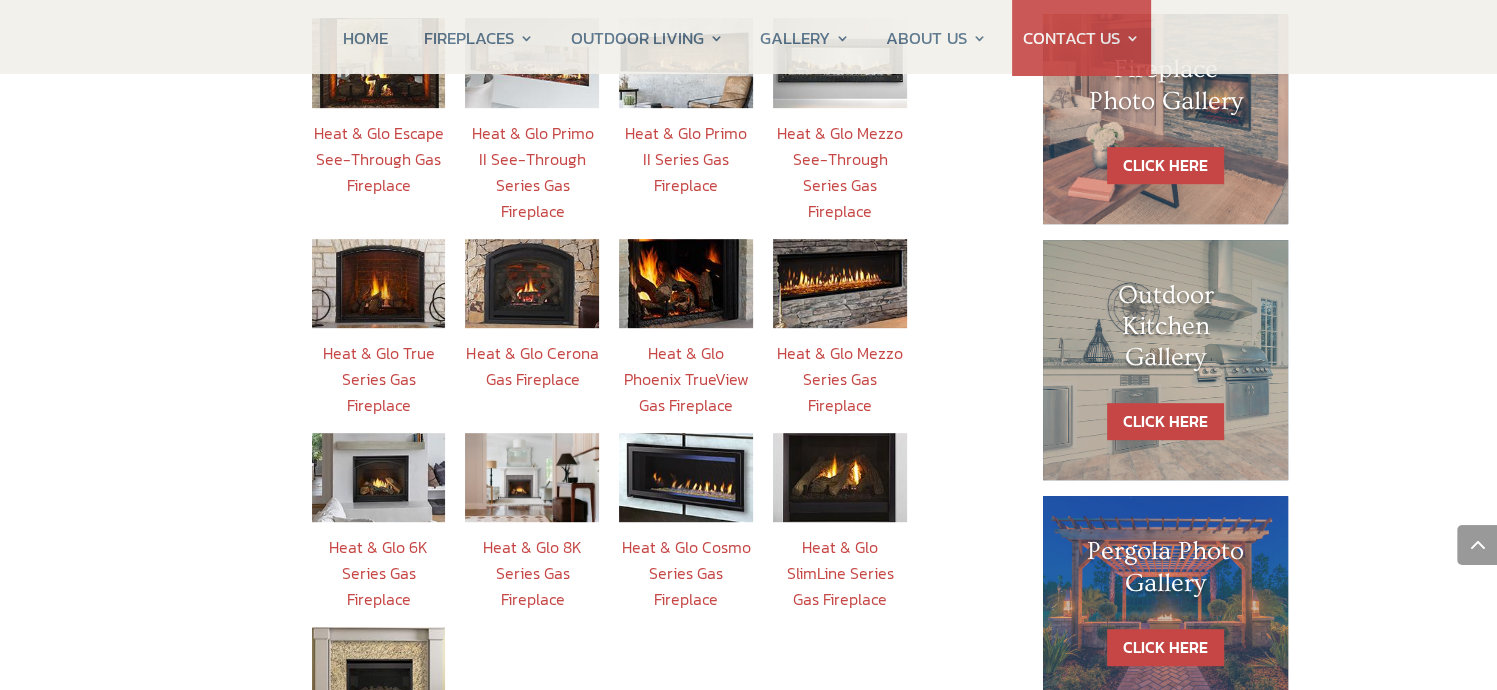 click on "Heat & Glo Mezzo Series Gas Fireplace" at bounding box center (840, 379) 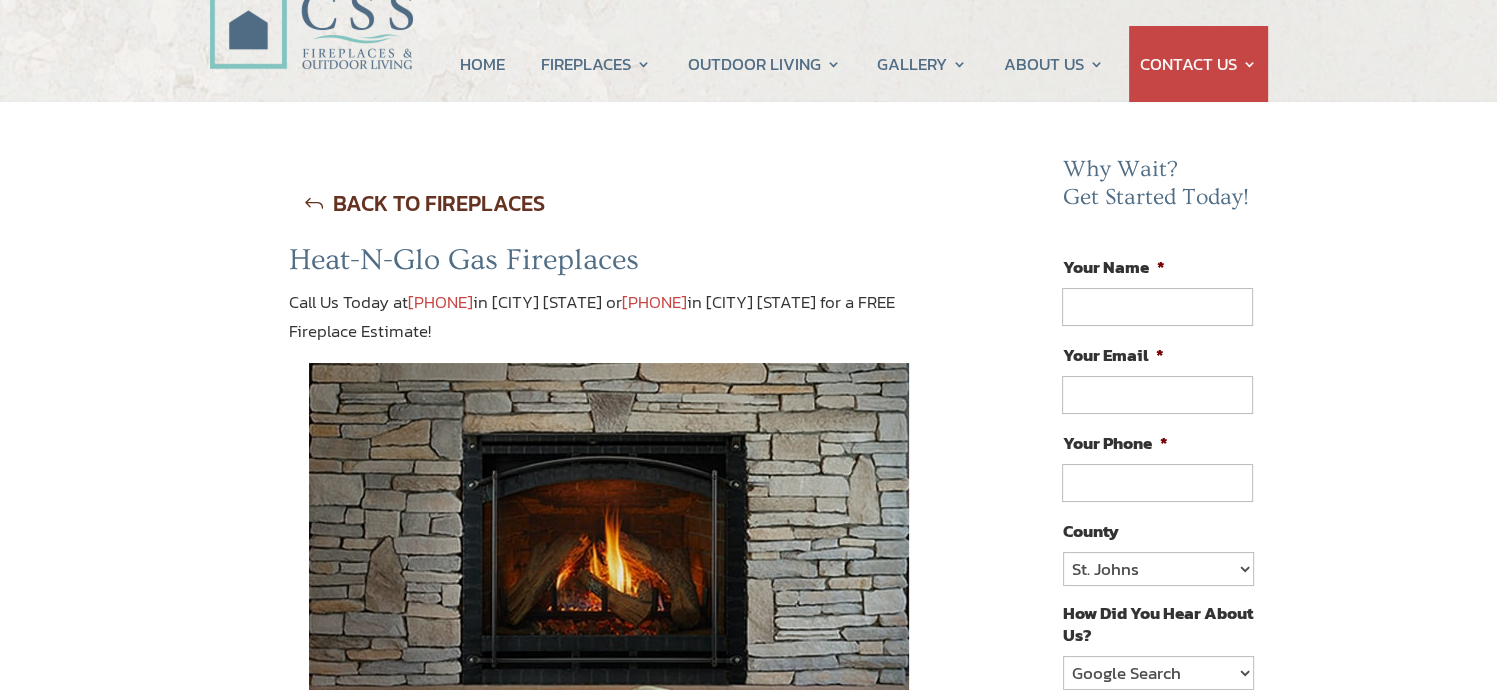 scroll, scrollTop: 0, scrollLeft: 0, axis: both 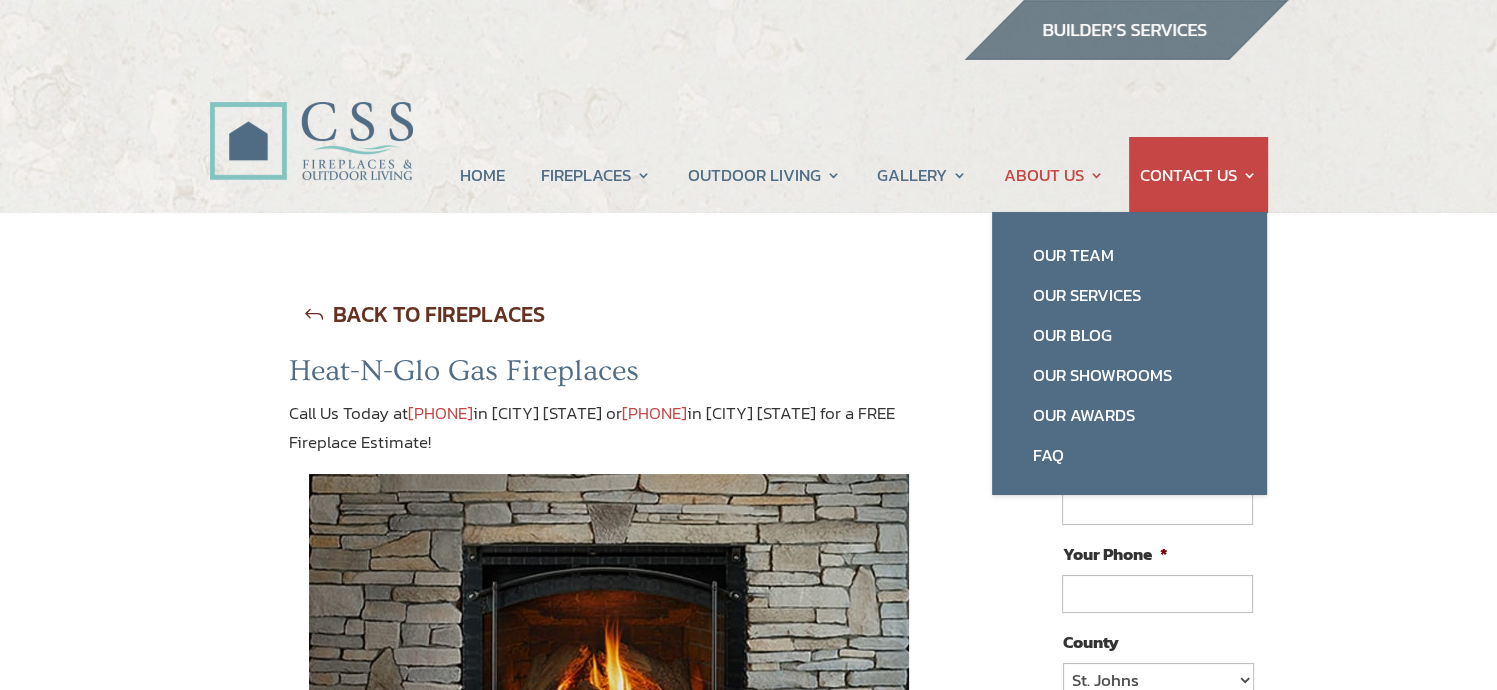 click on "ABOUT US" at bounding box center [1053, 175] 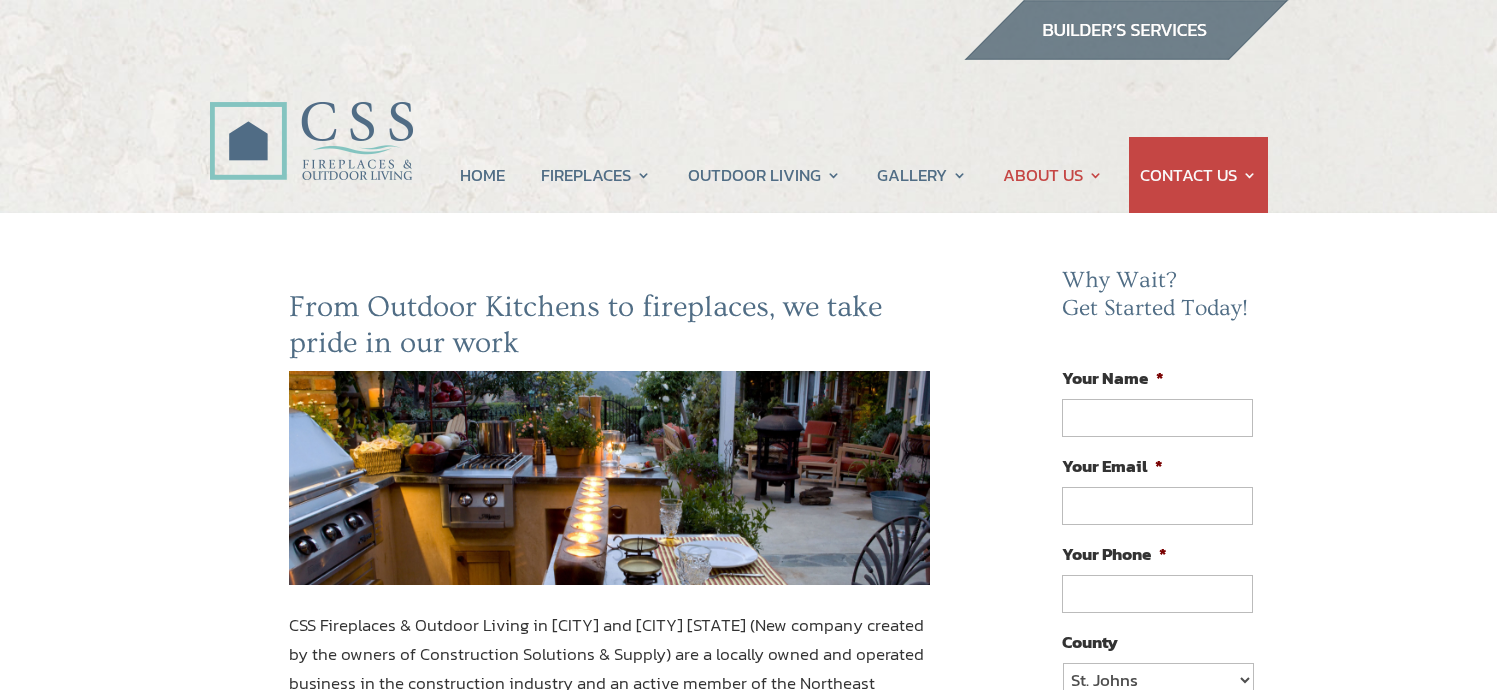 scroll, scrollTop: 0, scrollLeft: 0, axis: both 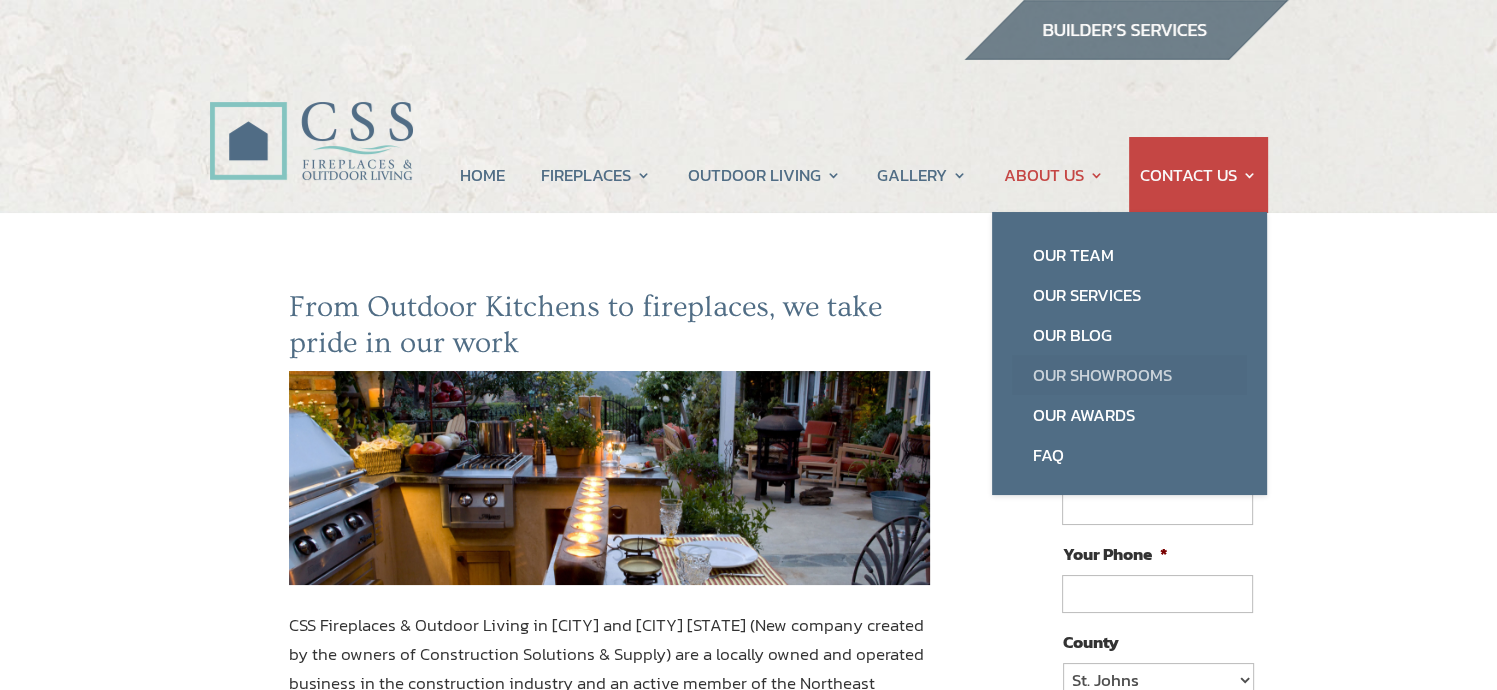 click on "Our Showrooms" at bounding box center [1129, 375] 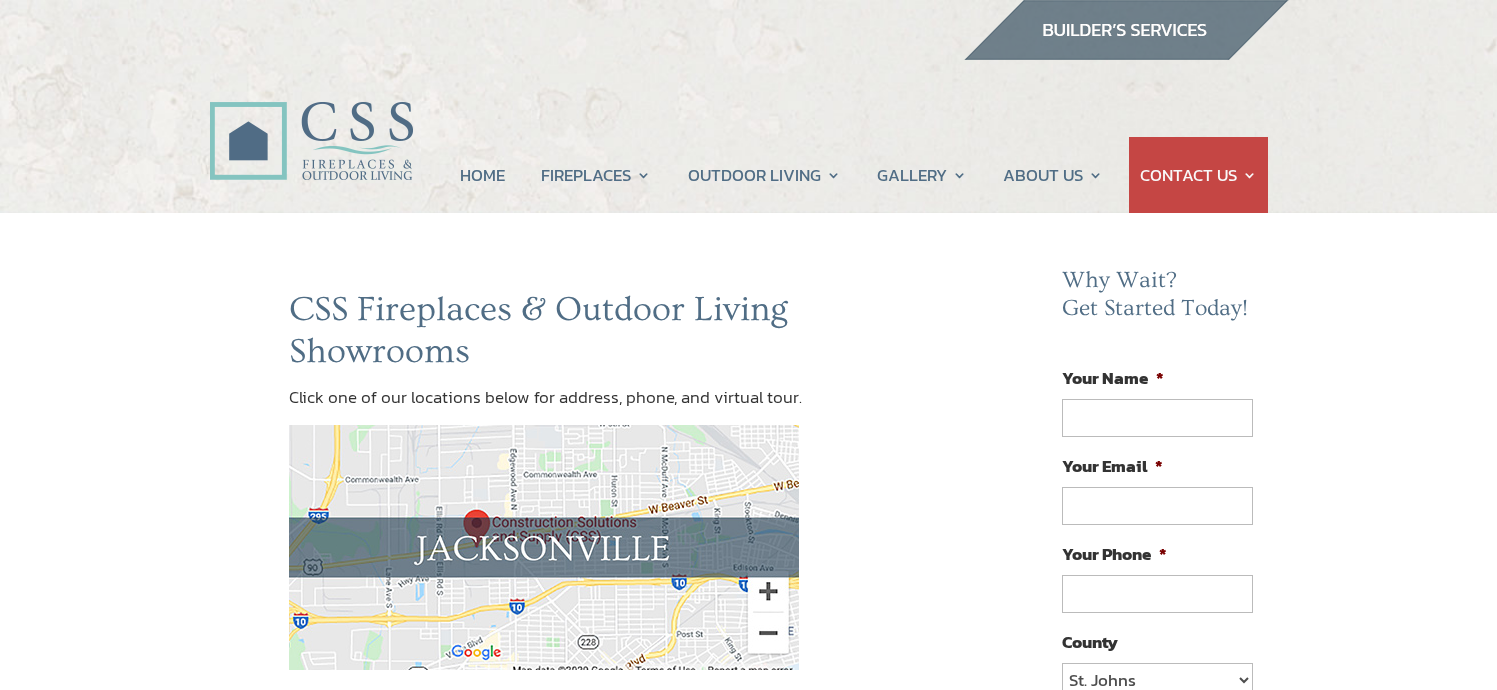scroll, scrollTop: 0, scrollLeft: 0, axis: both 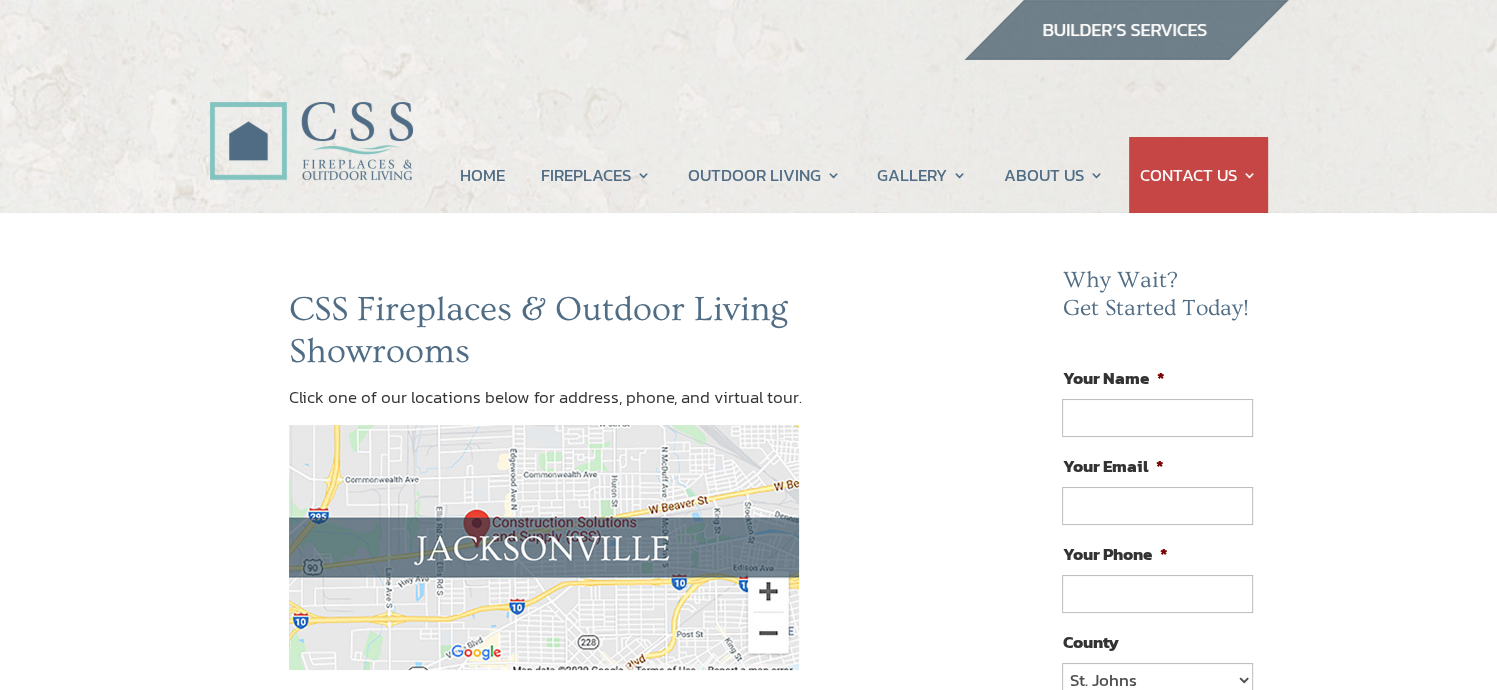 click at bounding box center [544, 547] 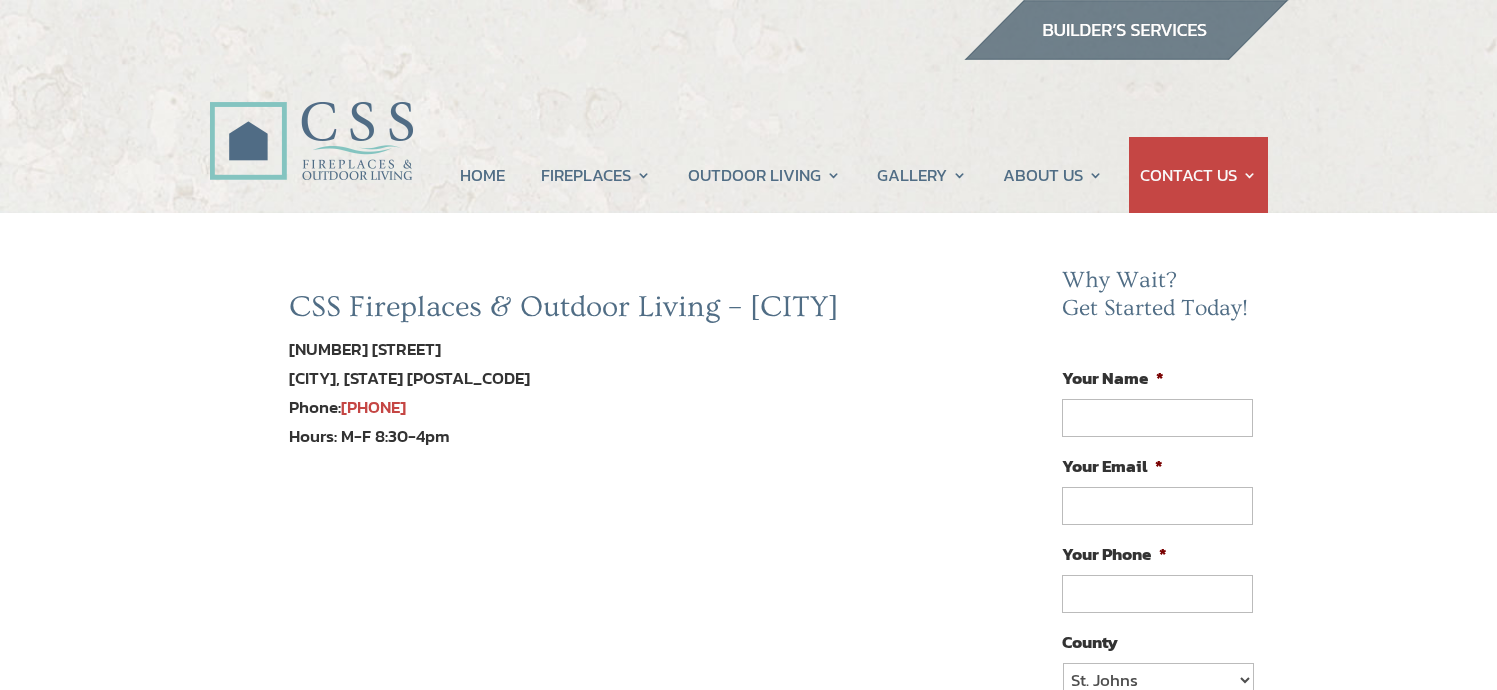 scroll, scrollTop: 0, scrollLeft: 0, axis: both 